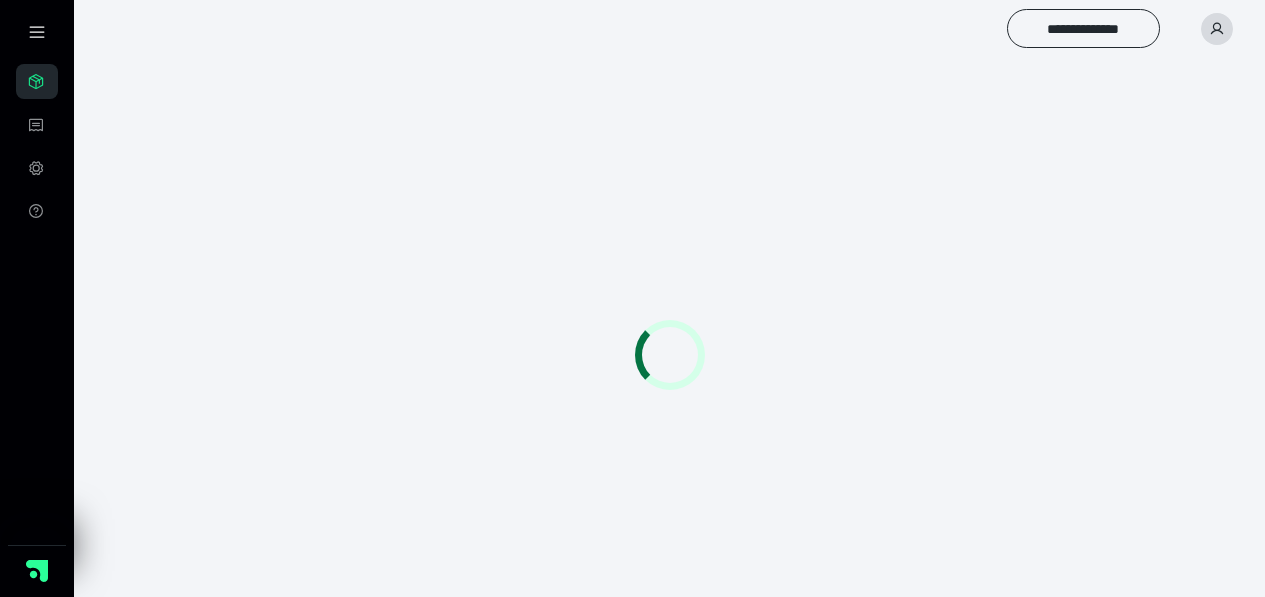 scroll, scrollTop: 0, scrollLeft: 0, axis: both 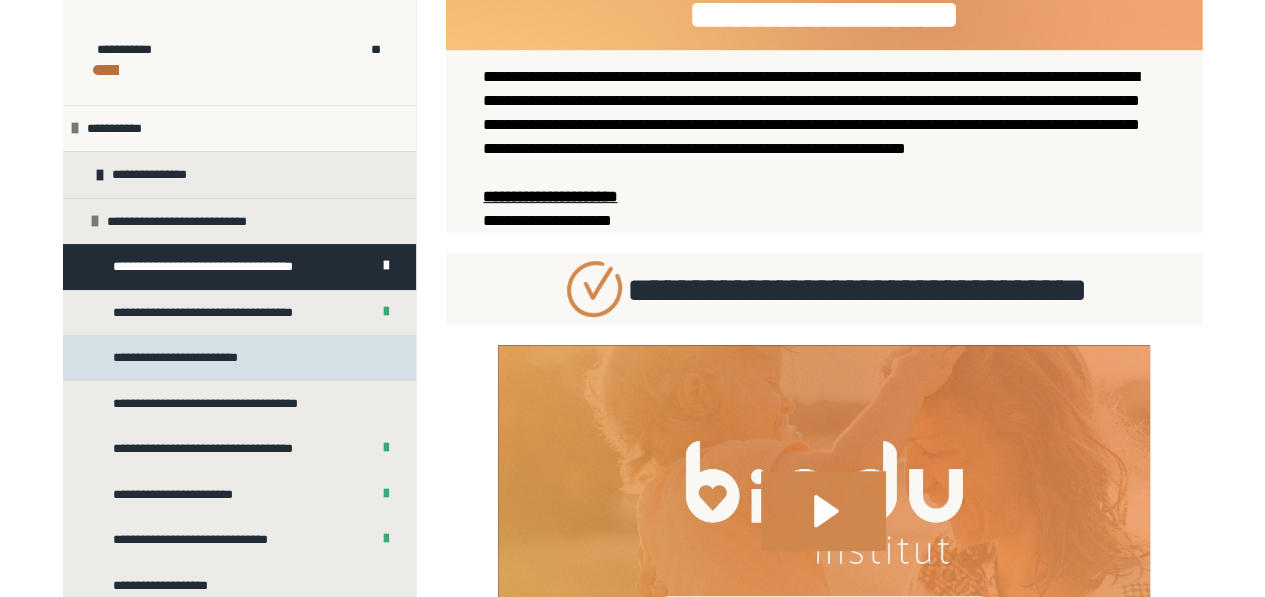 click on "**********" at bounding box center (189, 358) 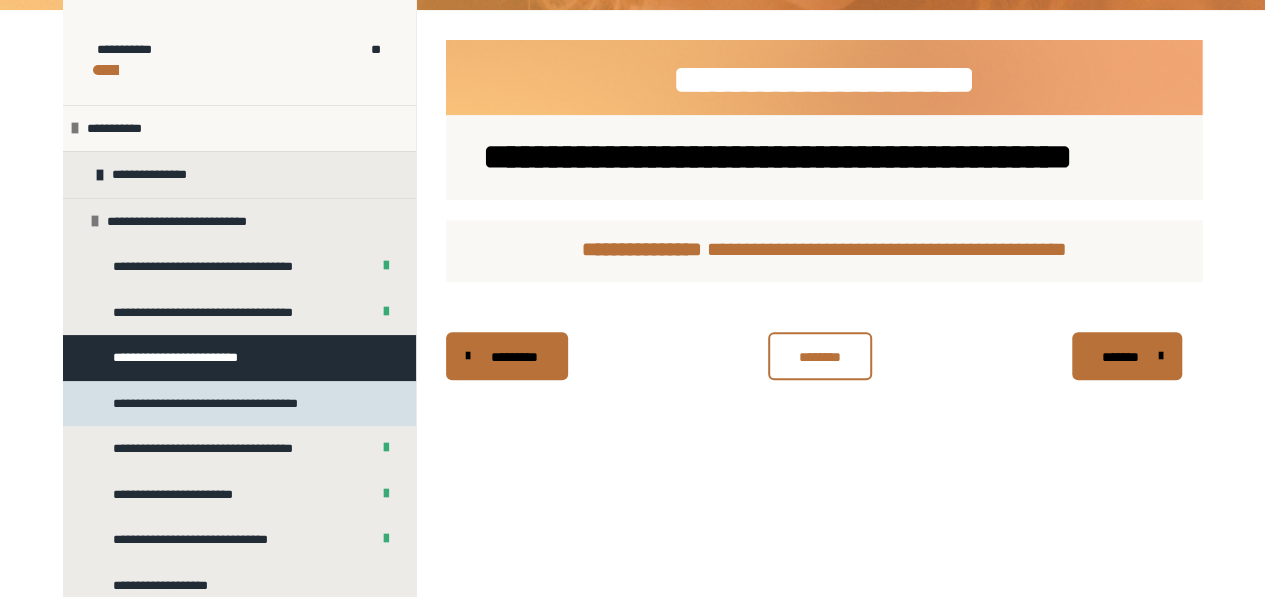 click on "**********" at bounding box center [222, 404] 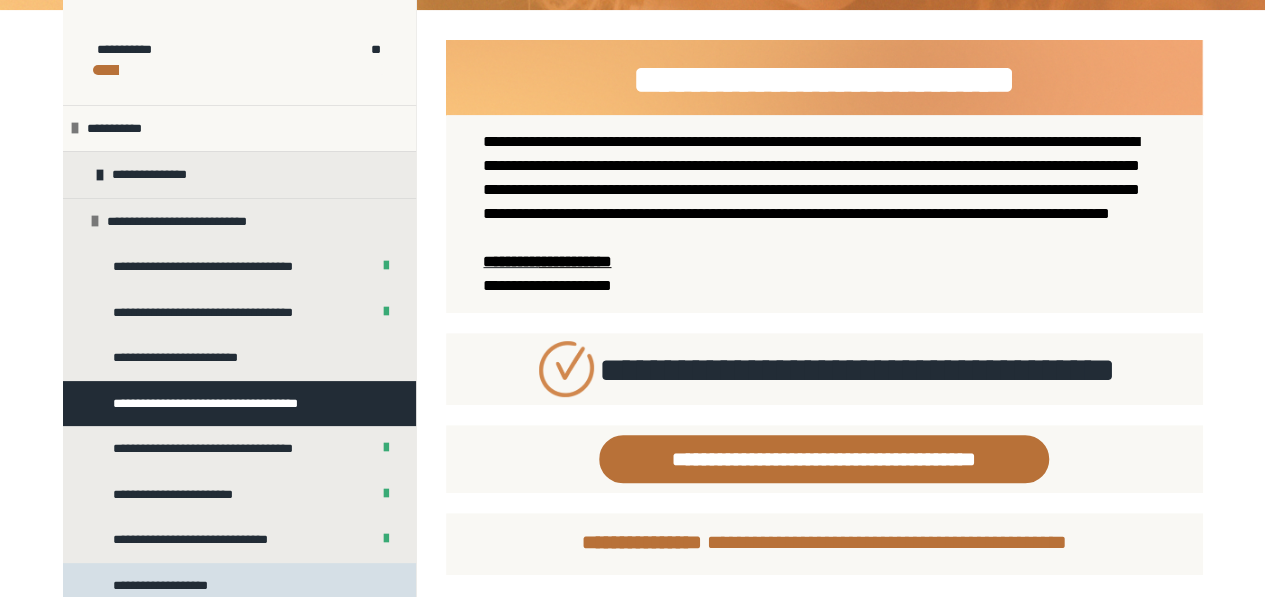 click on "**********" at bounding box center [169, 586] 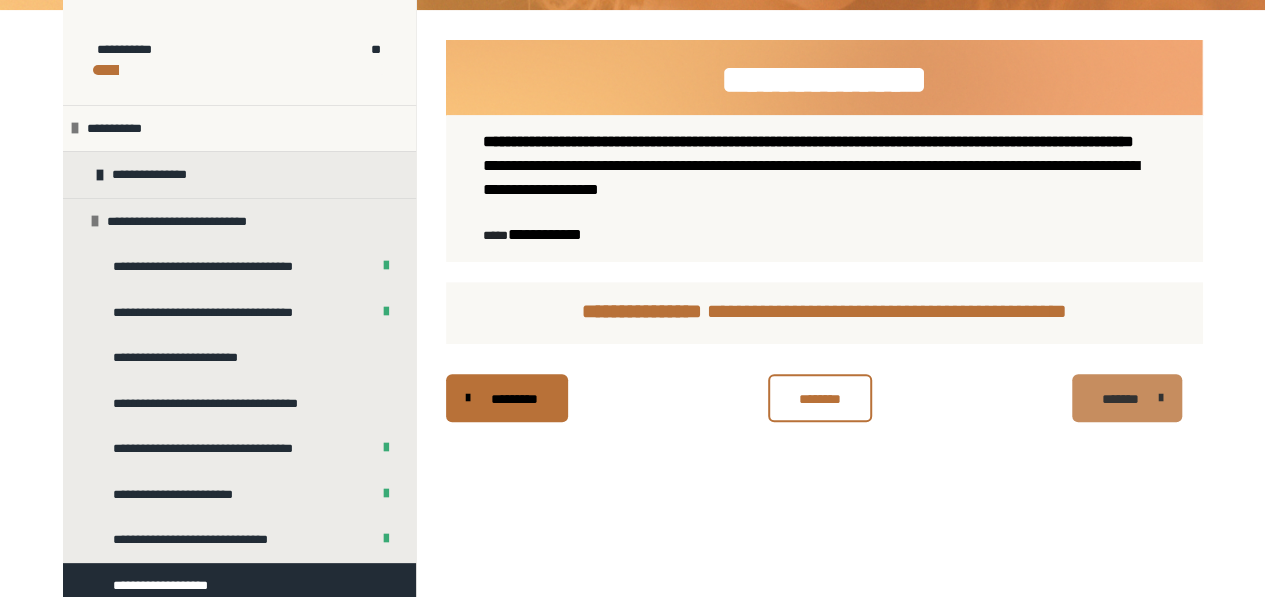 click on "*******" at bounding box center [1120, 399] 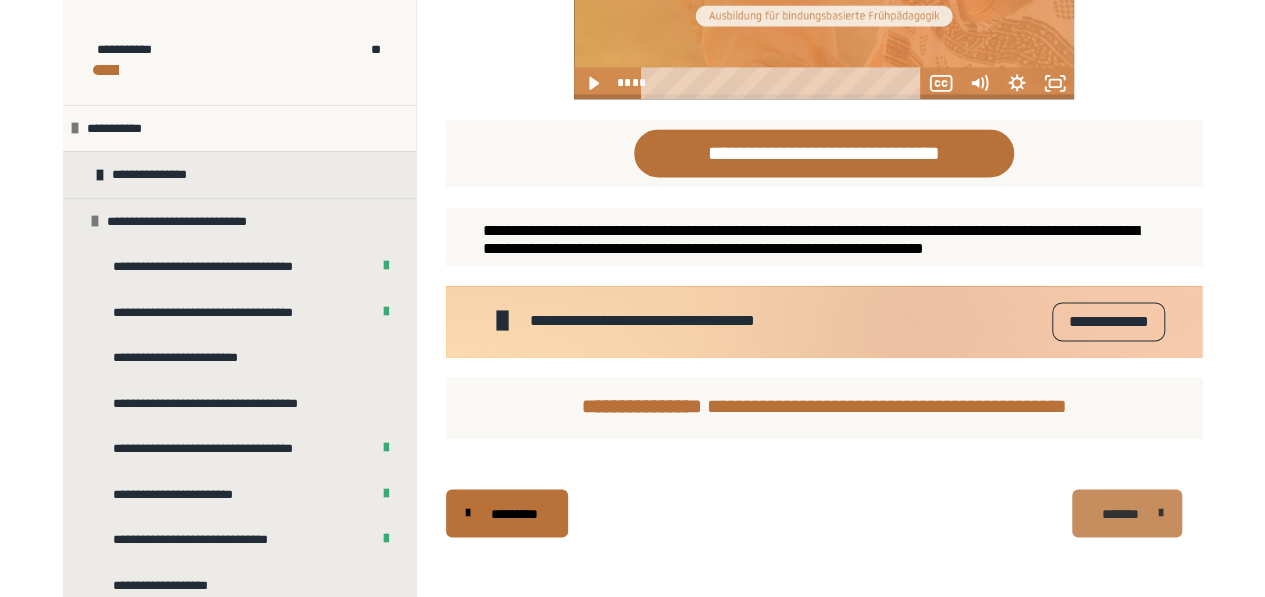 scroll, scrollTop: 1380, scrollLeft: 0, axis: vertical 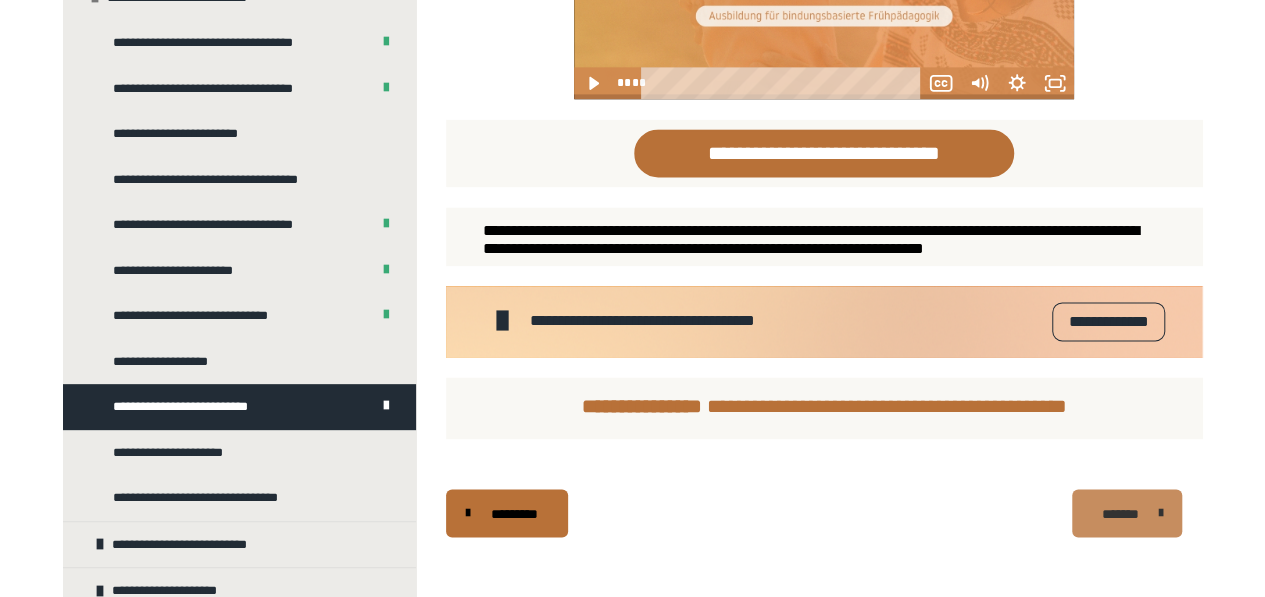 click on "*******" at bounding box center [1127, 513] 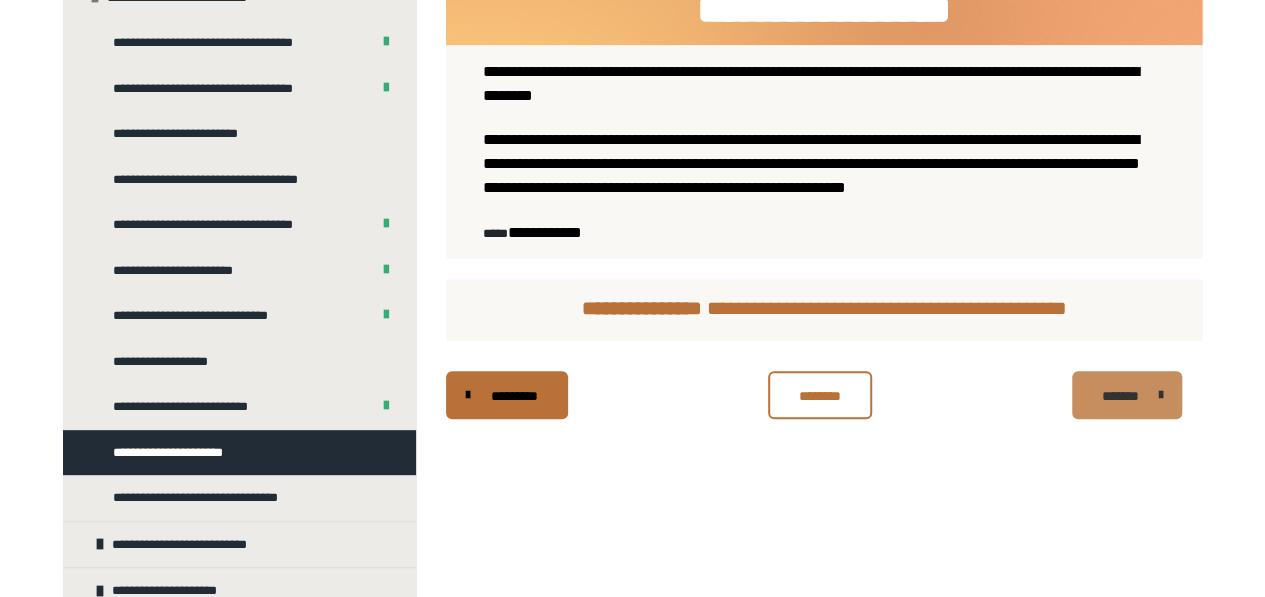 scroll, scrollTop: 340, scrollLeft: 0, axis: vertical 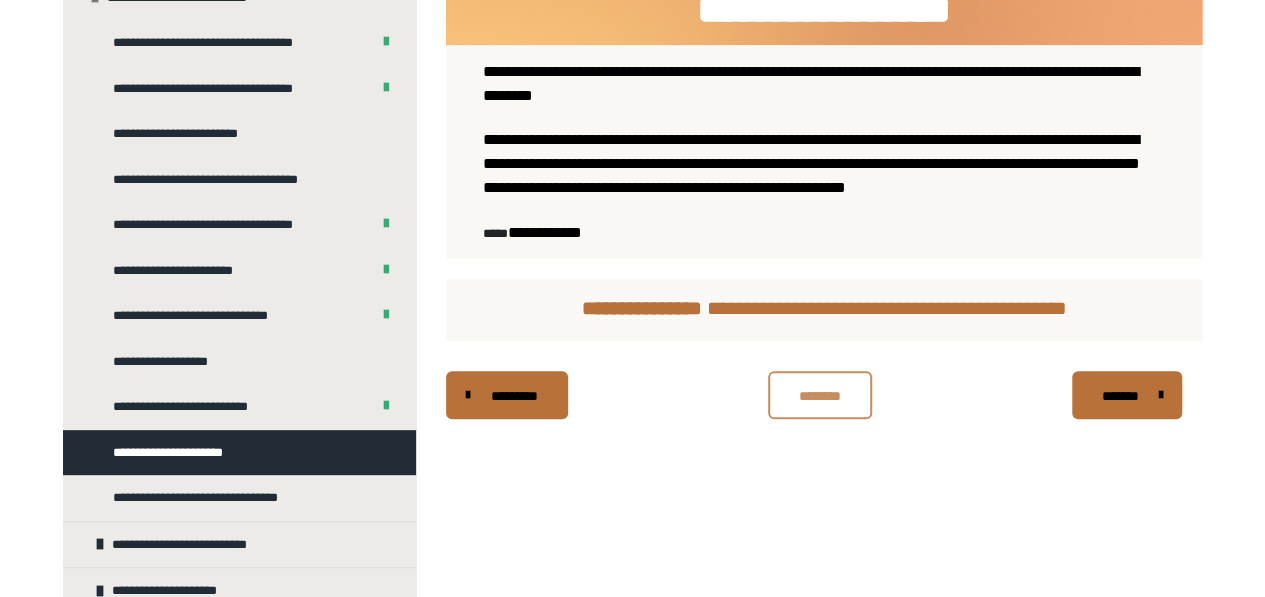 click on "********" at bounding box center (820, 396) 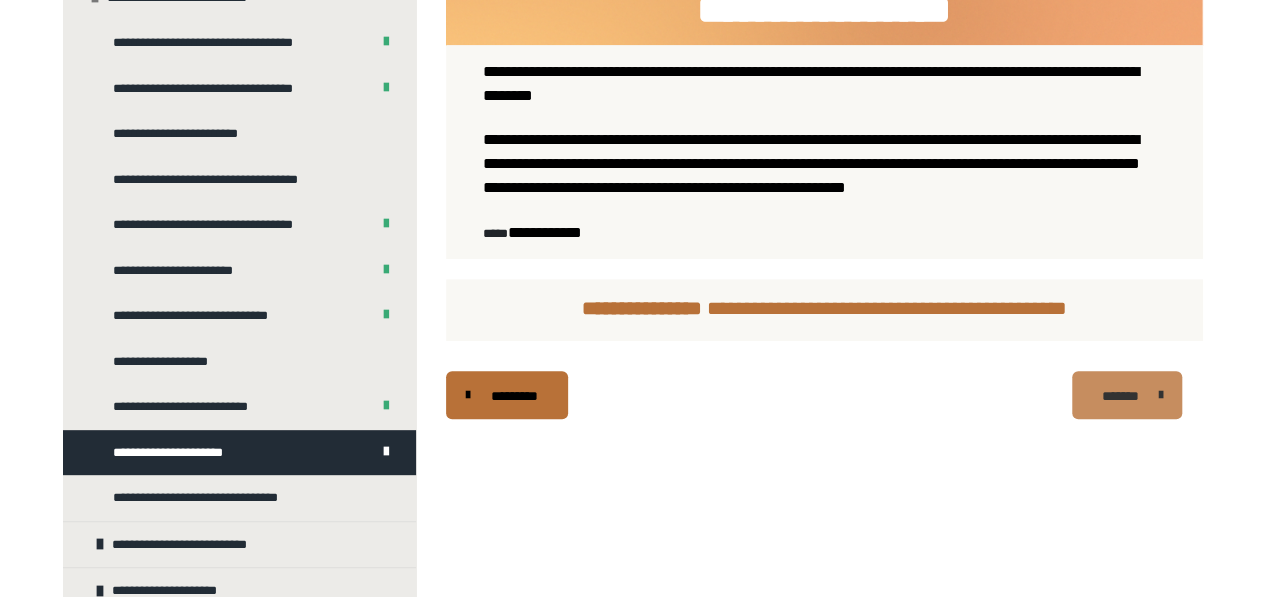 click on "*******" at bounding box center (1127, 395) 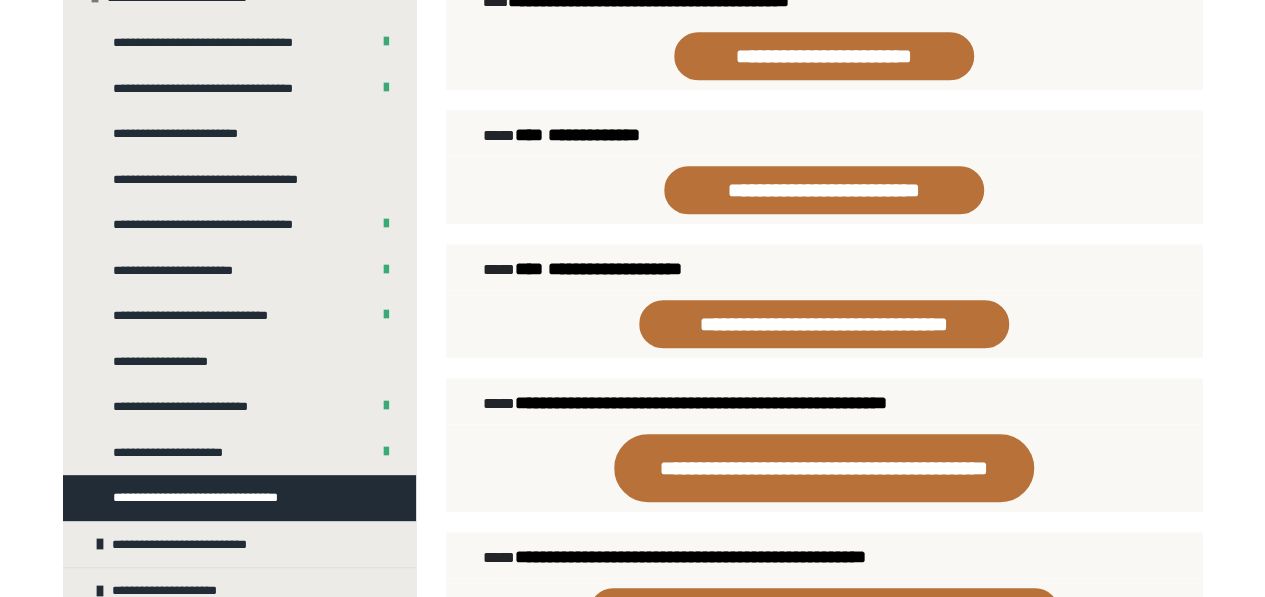scroll, scrollTop: 545, scrollLeft: 0, axis: vertical 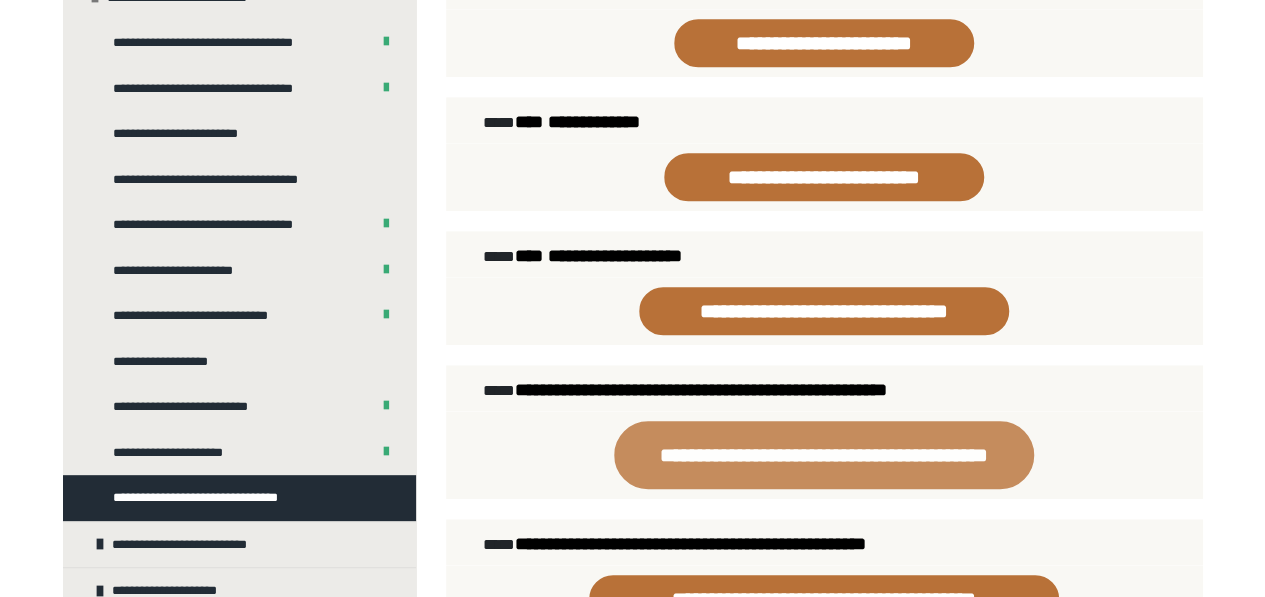 click on "**********" at bounding box center [824, 455] 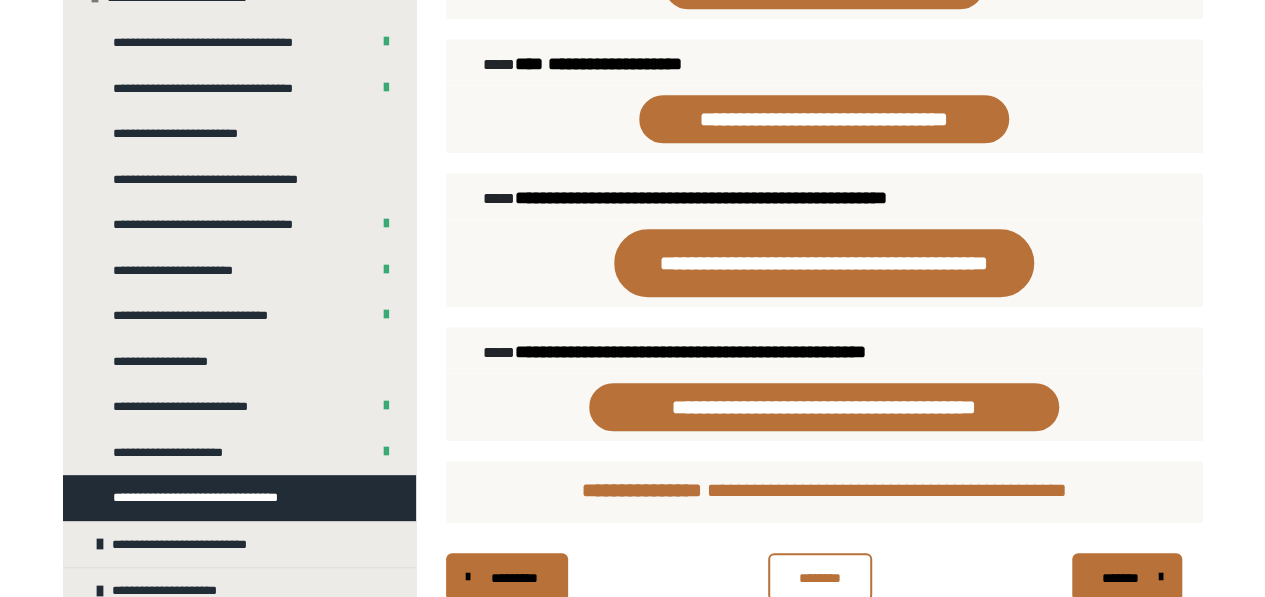 scroll, scrollTop: 802, scrollLeft: 0, axis: vertical 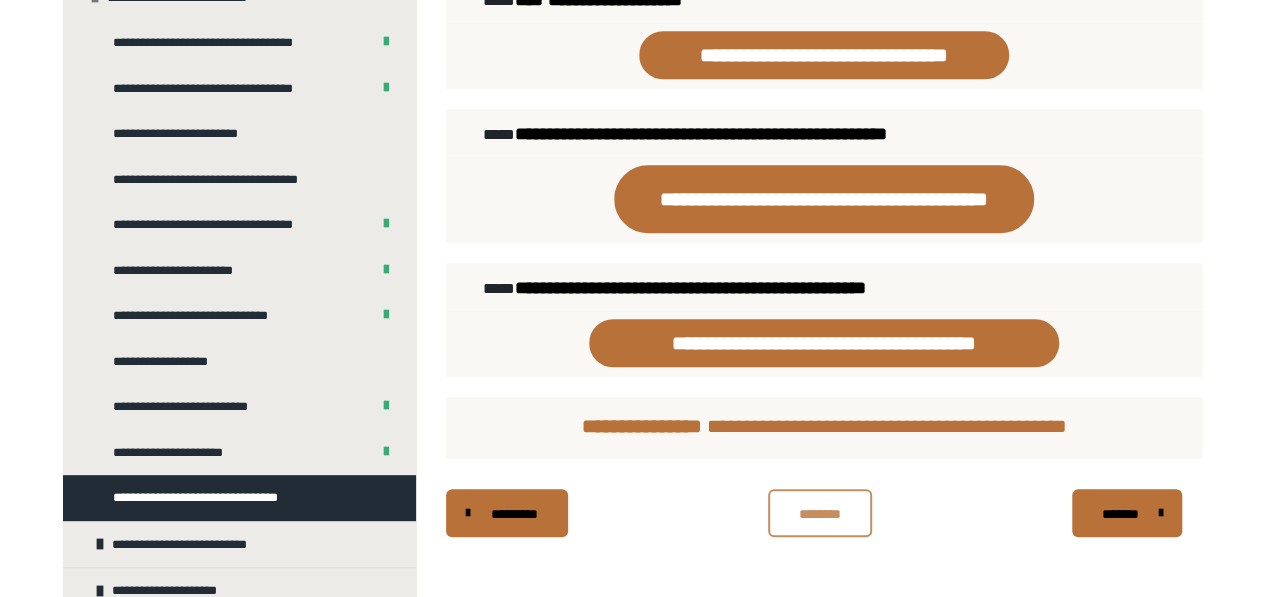 click on "********" at bounding box center [820, 513] 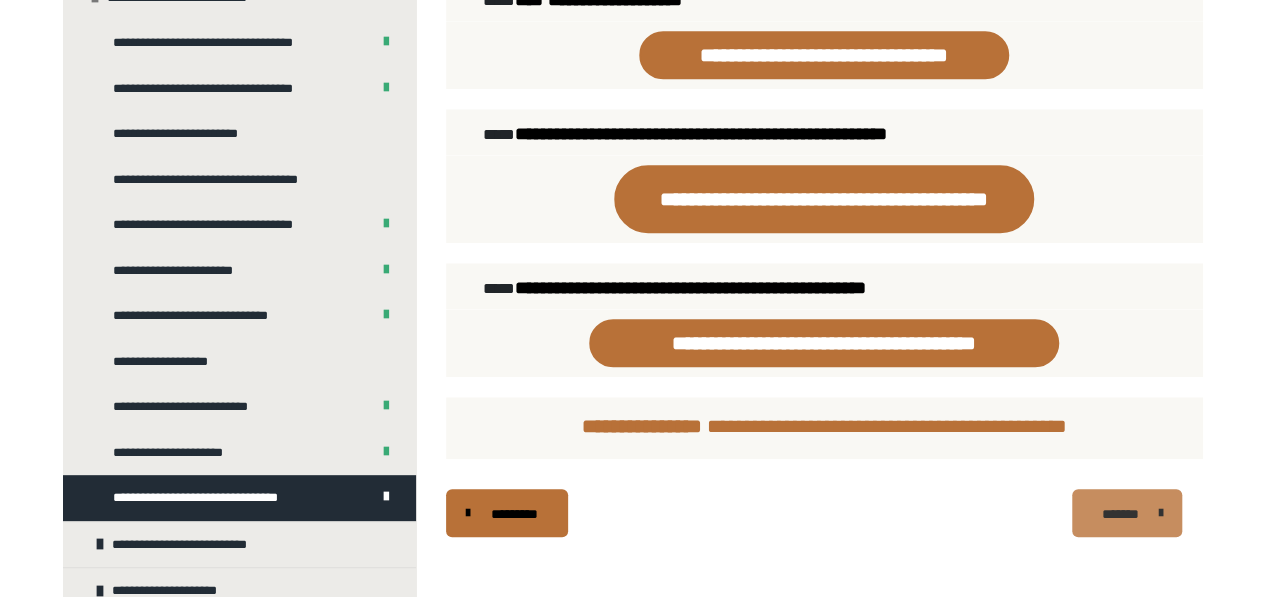 click on "*******" at bounding box center (1127, 513) 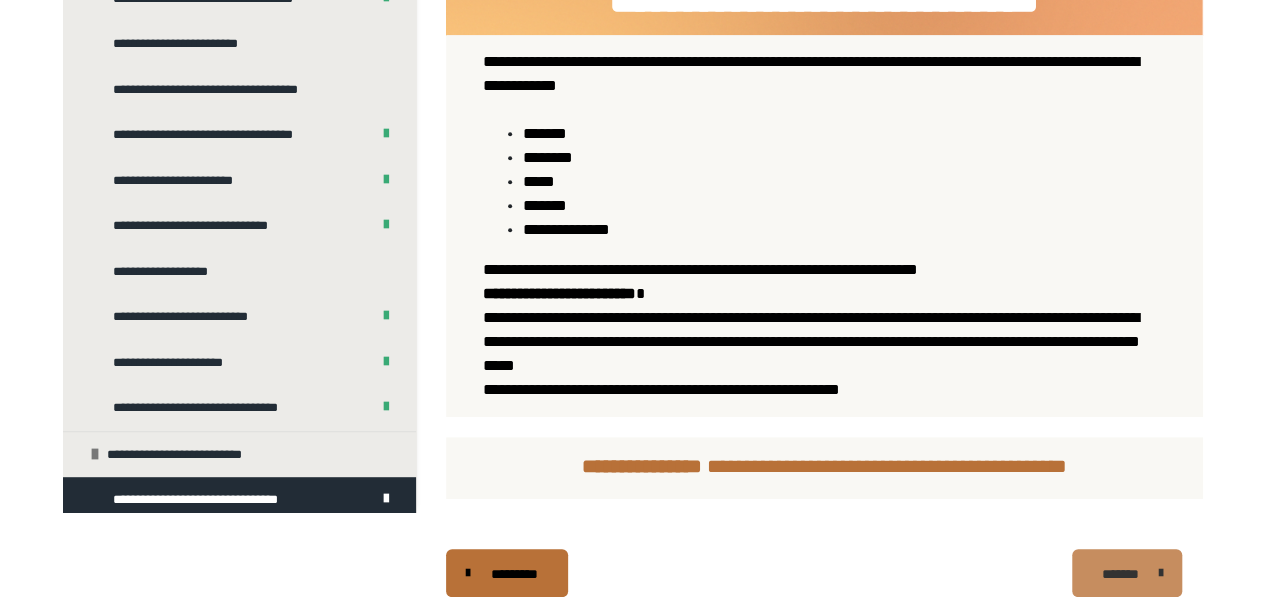 scroll, scrollTop: 178, scrollLeft: 0, axis: vertical 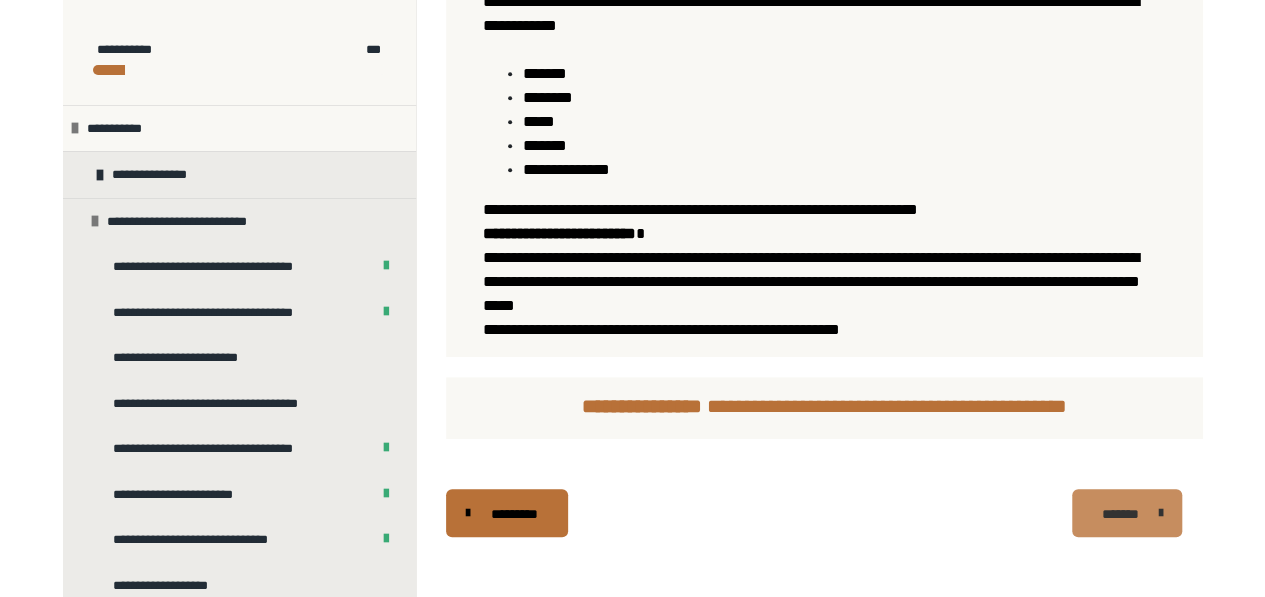 click on "*******" at bounding box center (1127, 513) 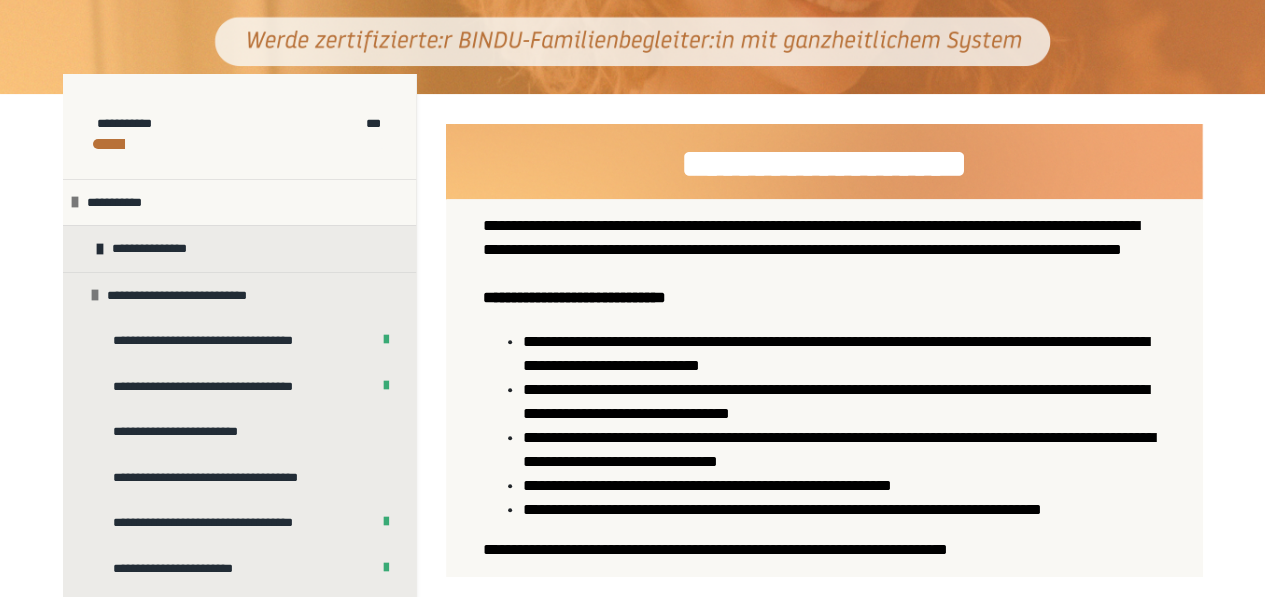 scroll, scrollTop: 185, scrollLeft: 0, axis: vertical 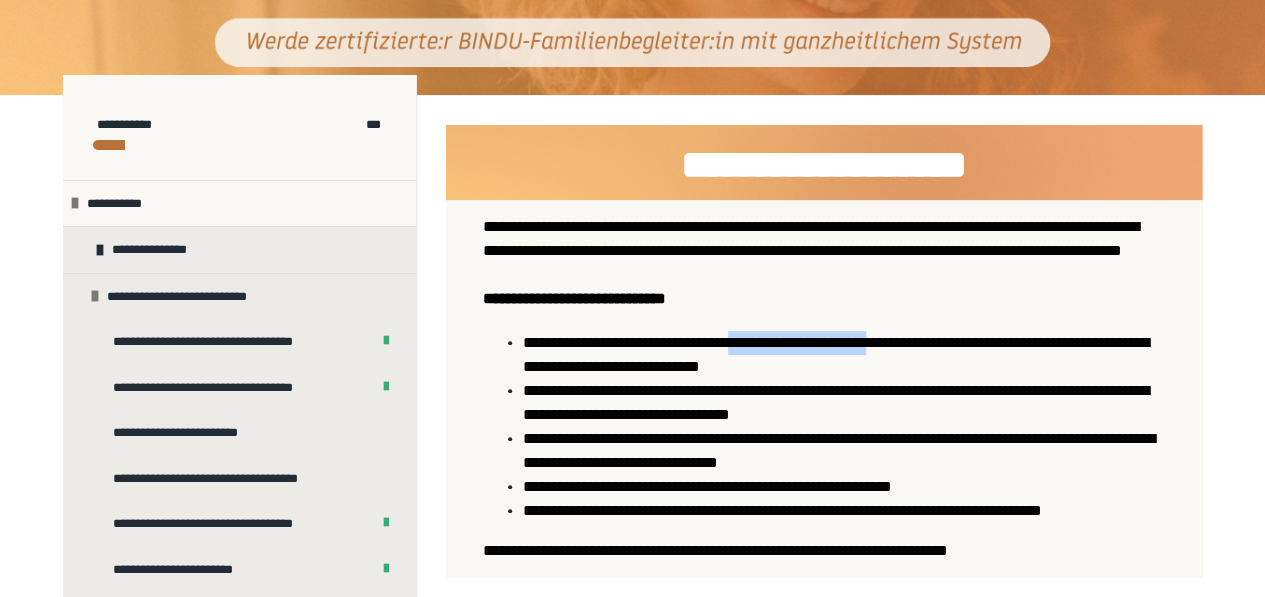 drag, startPoint x: 755, startPoint y: 365, endPoint x: 932, endPoint y: 366, distance: 177.00282 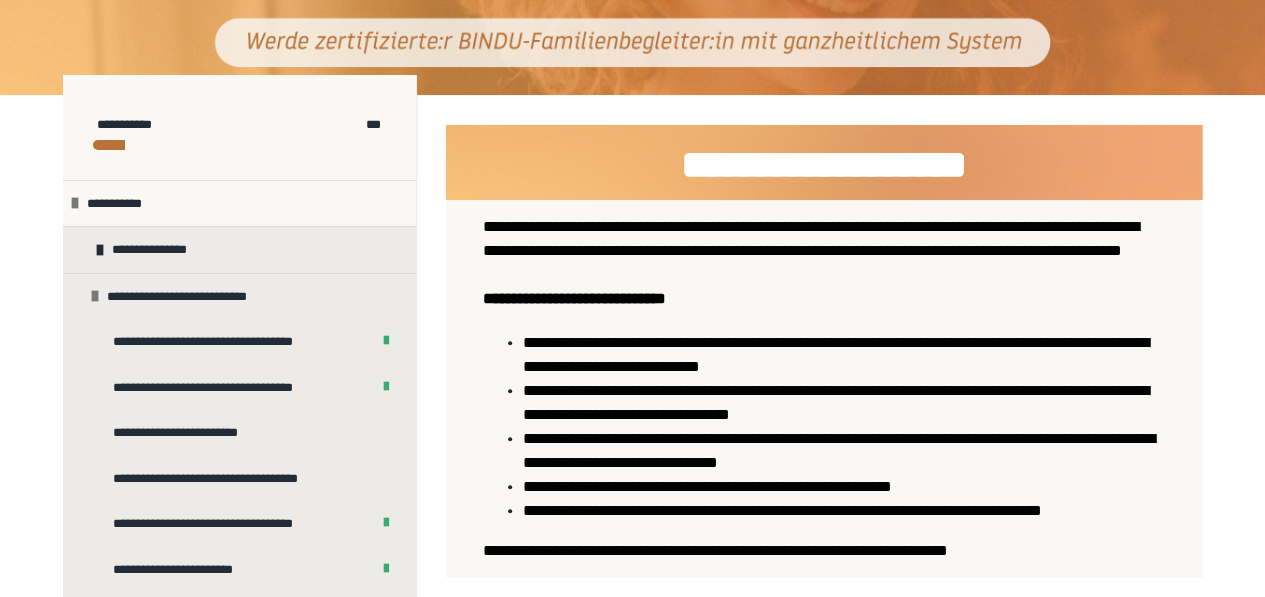 click on "**********" at bounding box center (835, 354) 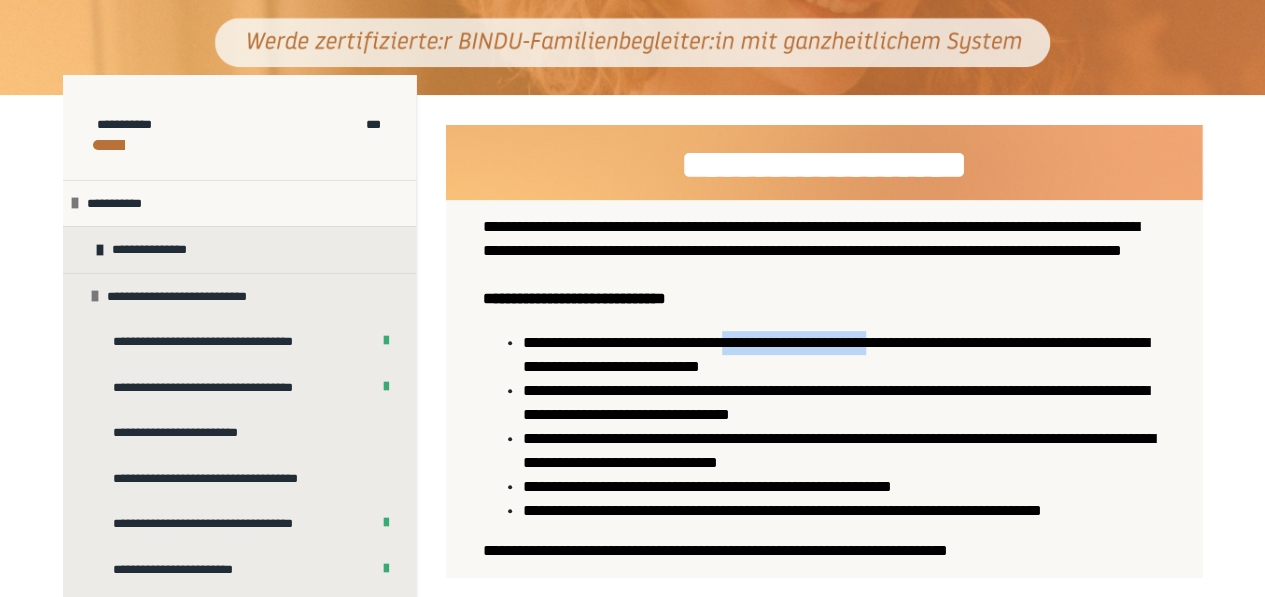 drag, startPoint x: 752, startPoint y: 363, endPoint x: 932, endPoint y: 359, distance: 180.04443 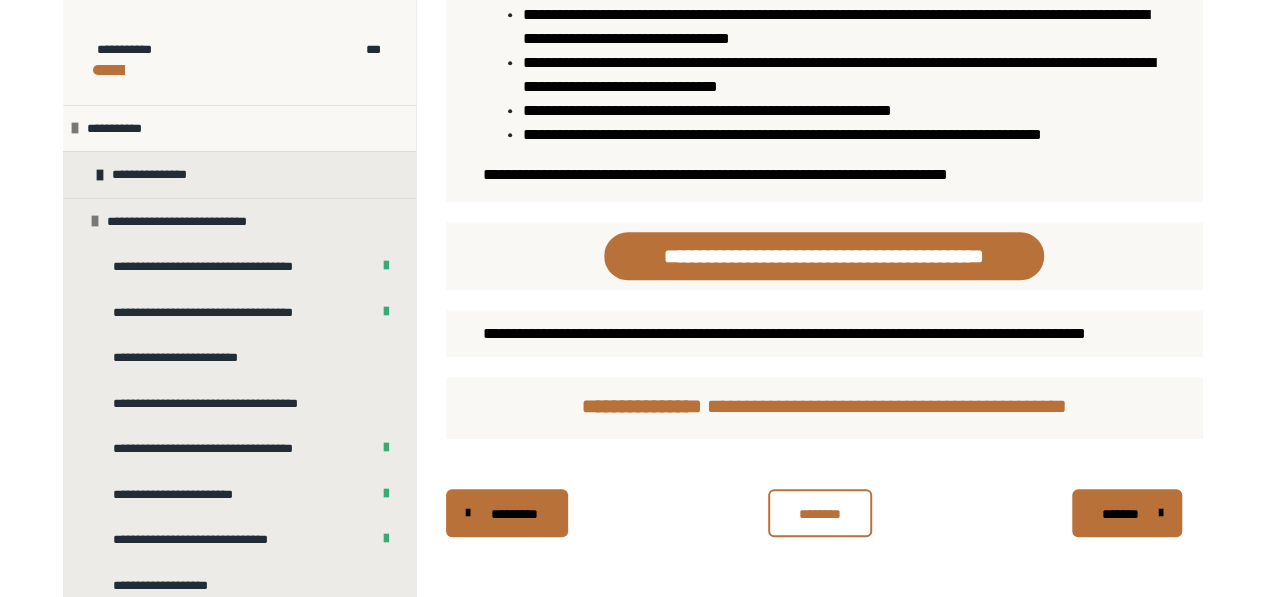 scroll, scrollTop: 578, scrollLeft: 0, axis: vertical 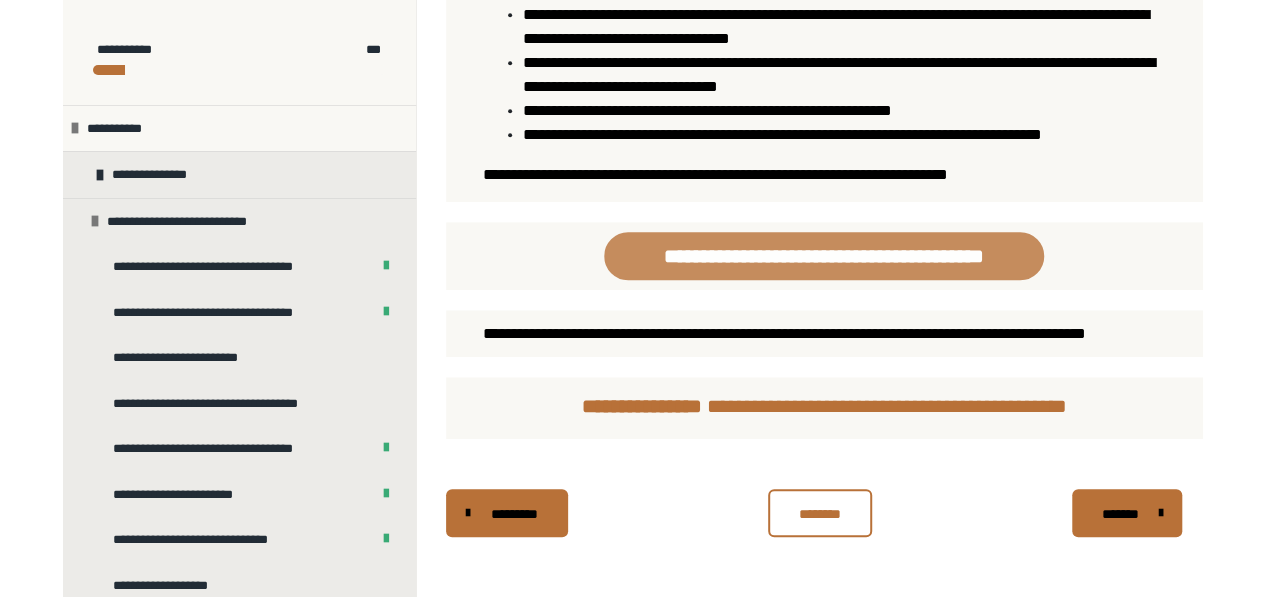 click on "**********" at bounding box center (824, 256) 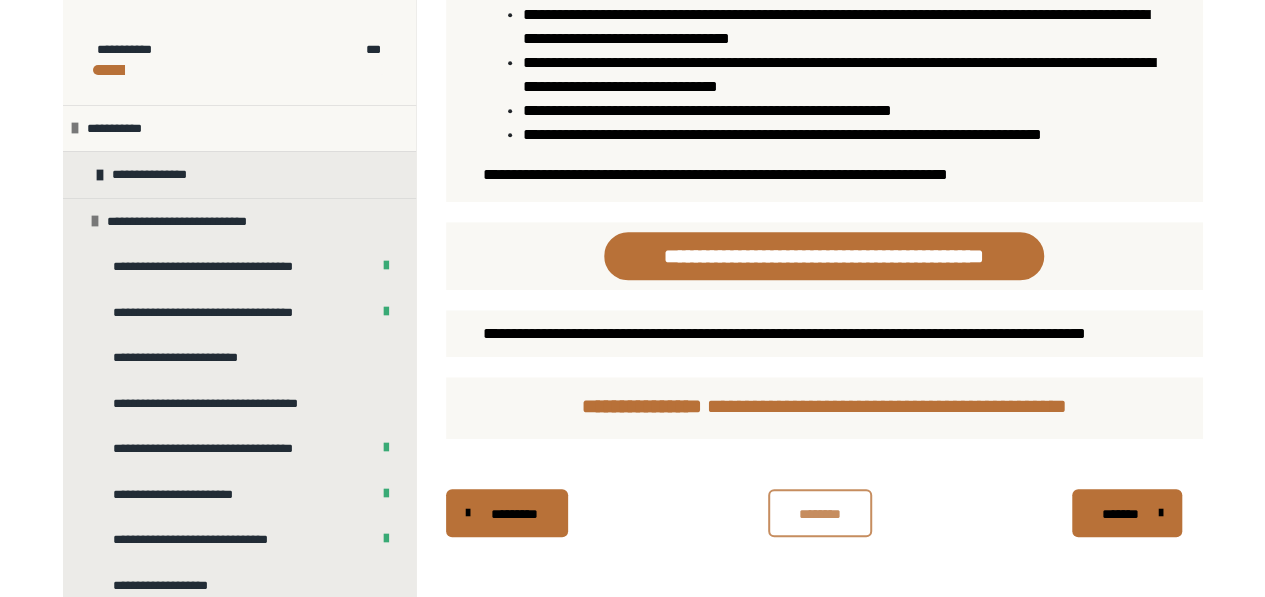 click on "********" at bounding box center [820, 514] 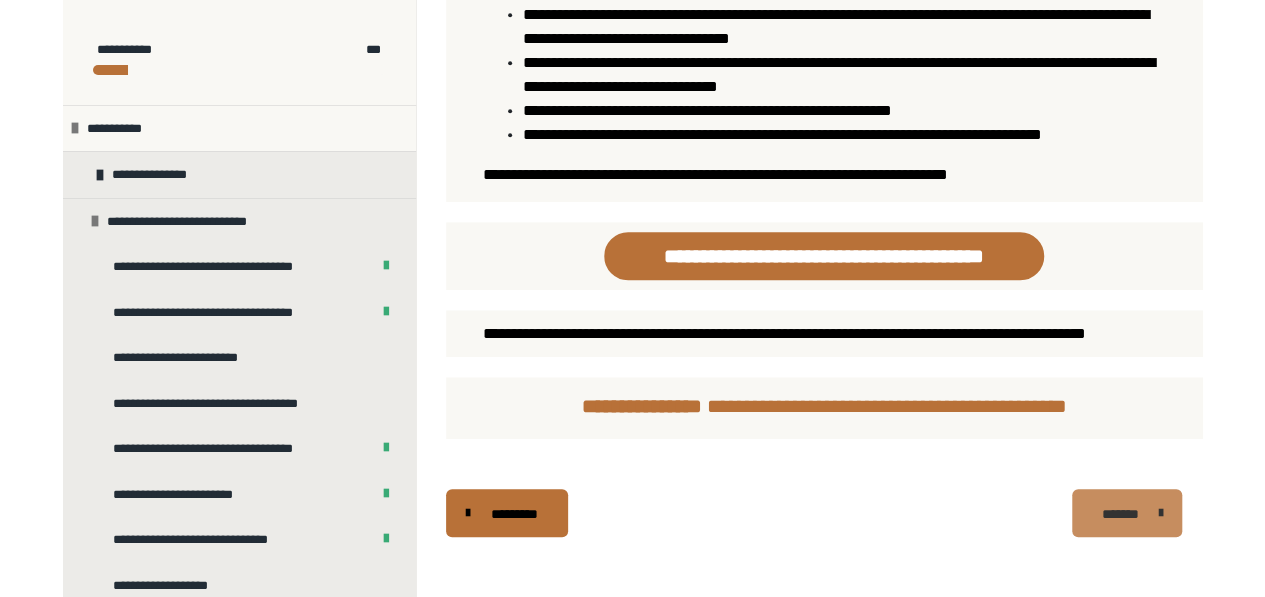 click on "*******" at bounding box center (1120, 514) 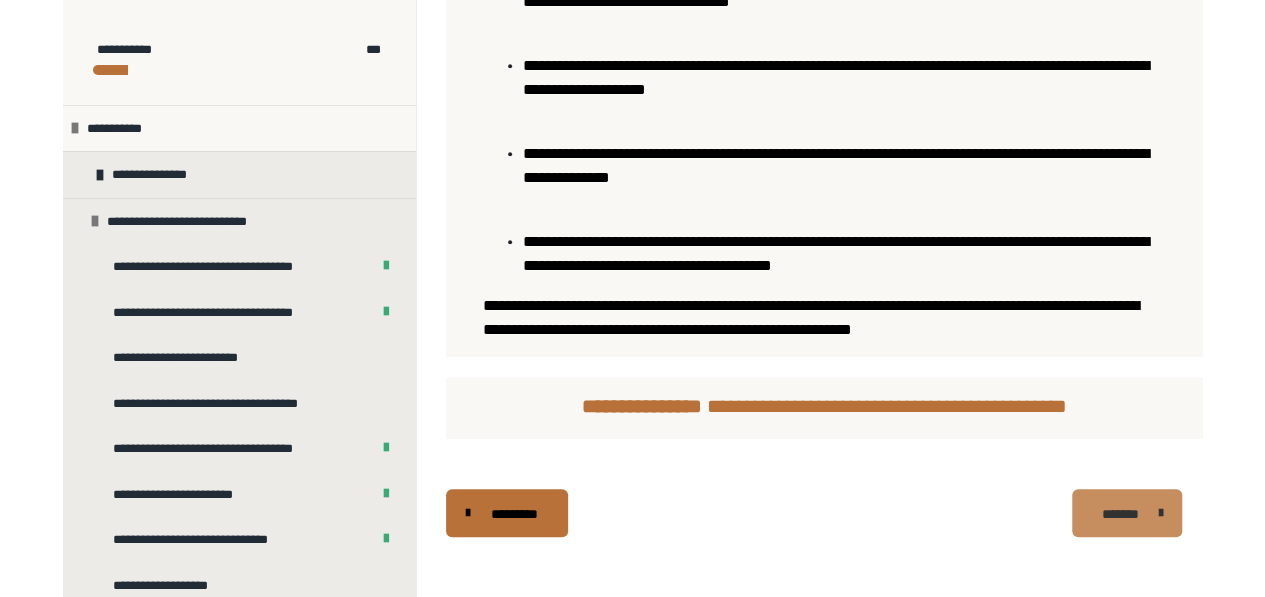 scroll, scrollTop: 714, scrollLeft: 0, axis: vertical 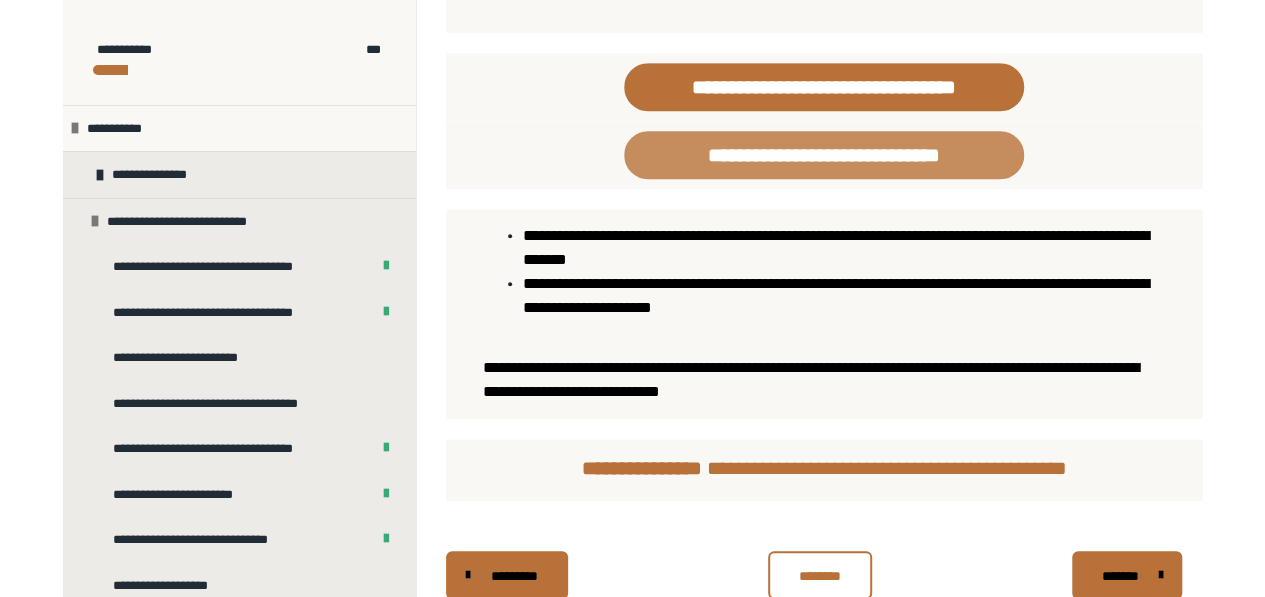 click on "**********" at bounding box center [824, 155] 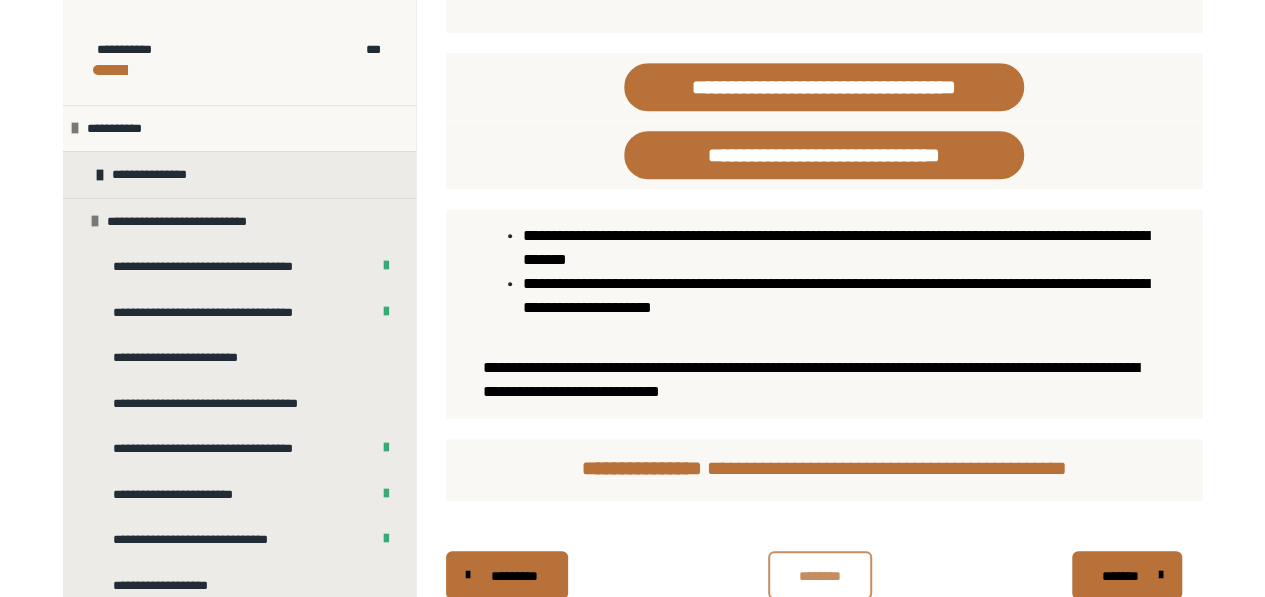 click on "********" at bounding box center [820, 576] 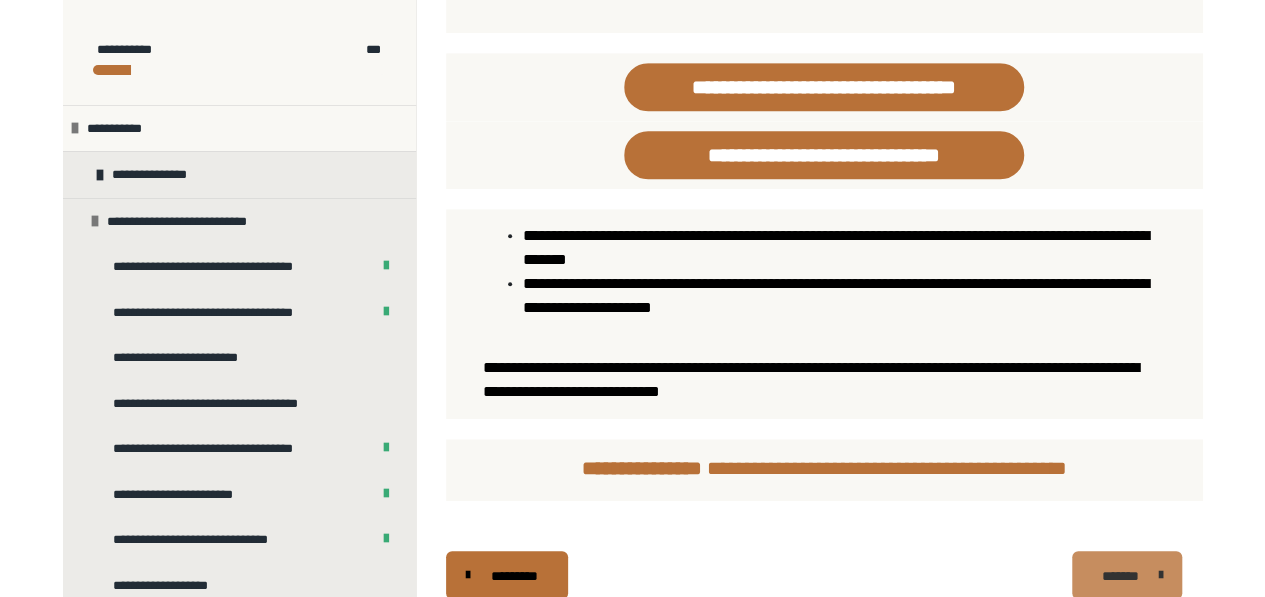 click on "*******" at bounding box center (1127, 575) 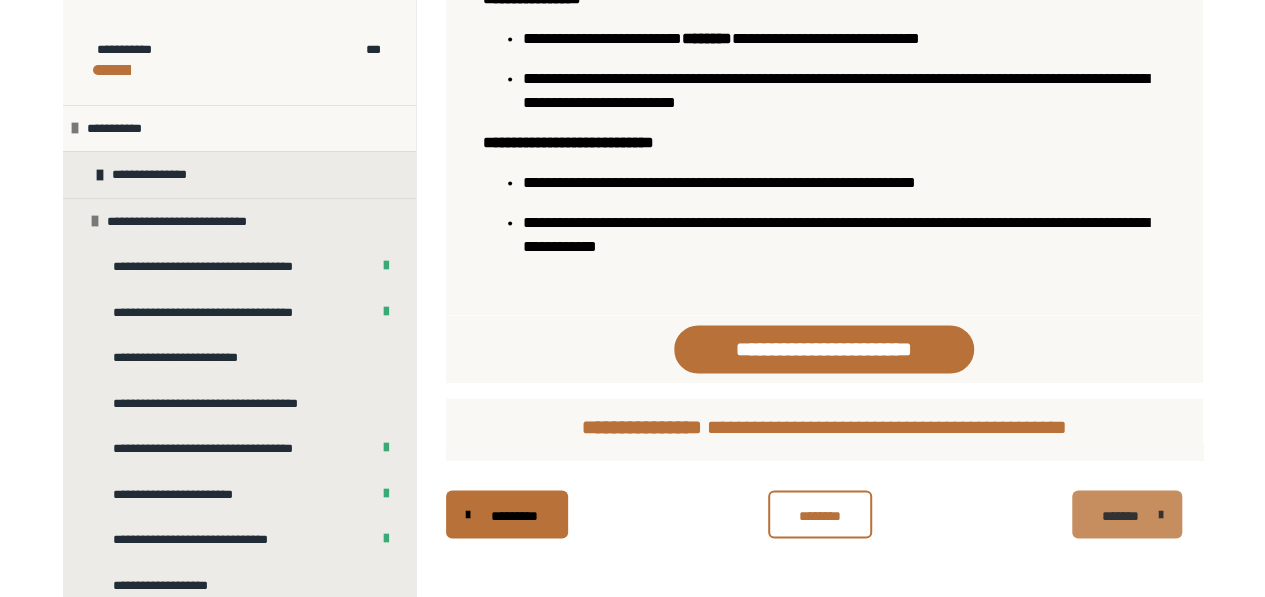 scroll, scrollTop: 1427, scrollLeft: 0, axis: vertical 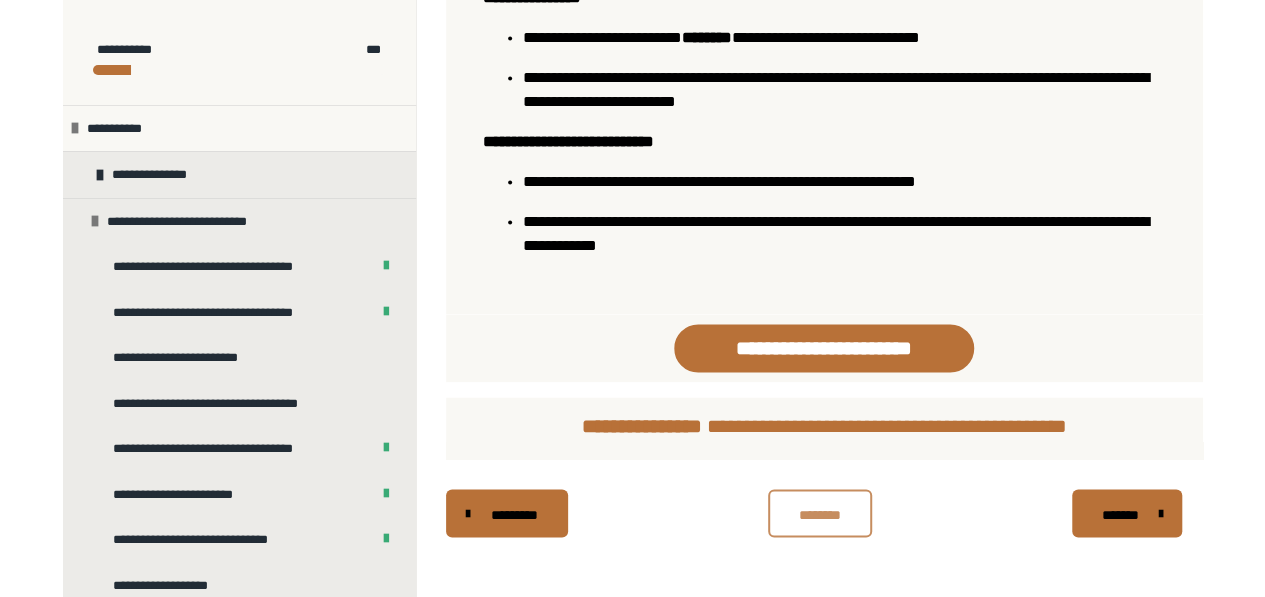 click on "********" at bounding box center (820, 513) 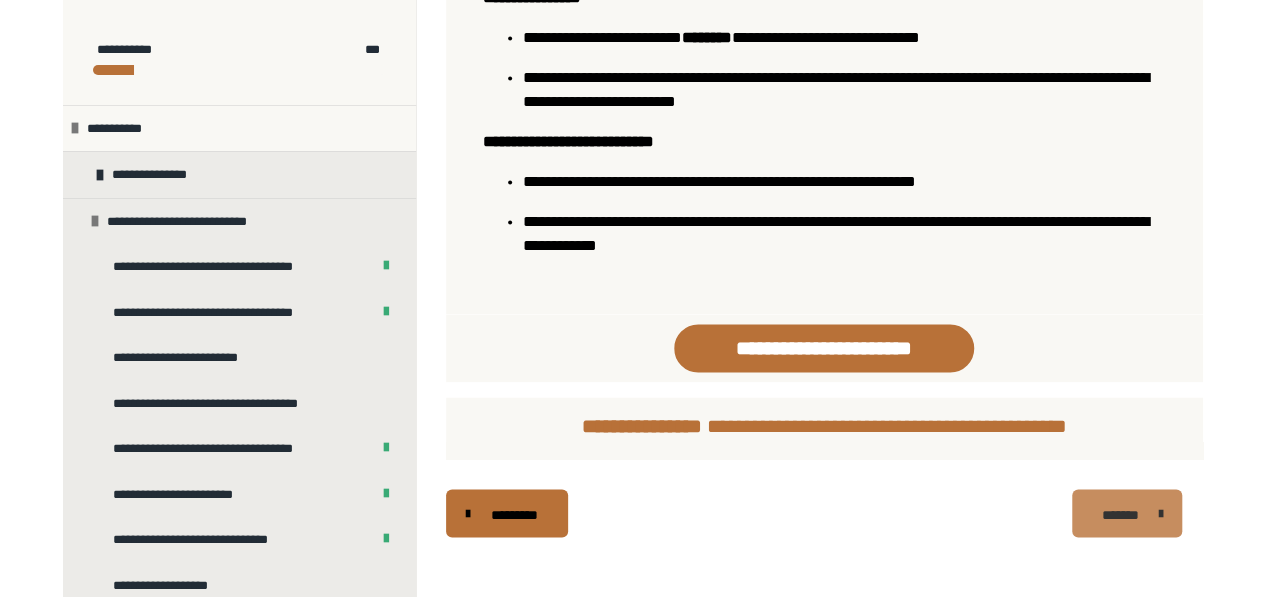 click on "*******" at bounding box center [1127, 513] 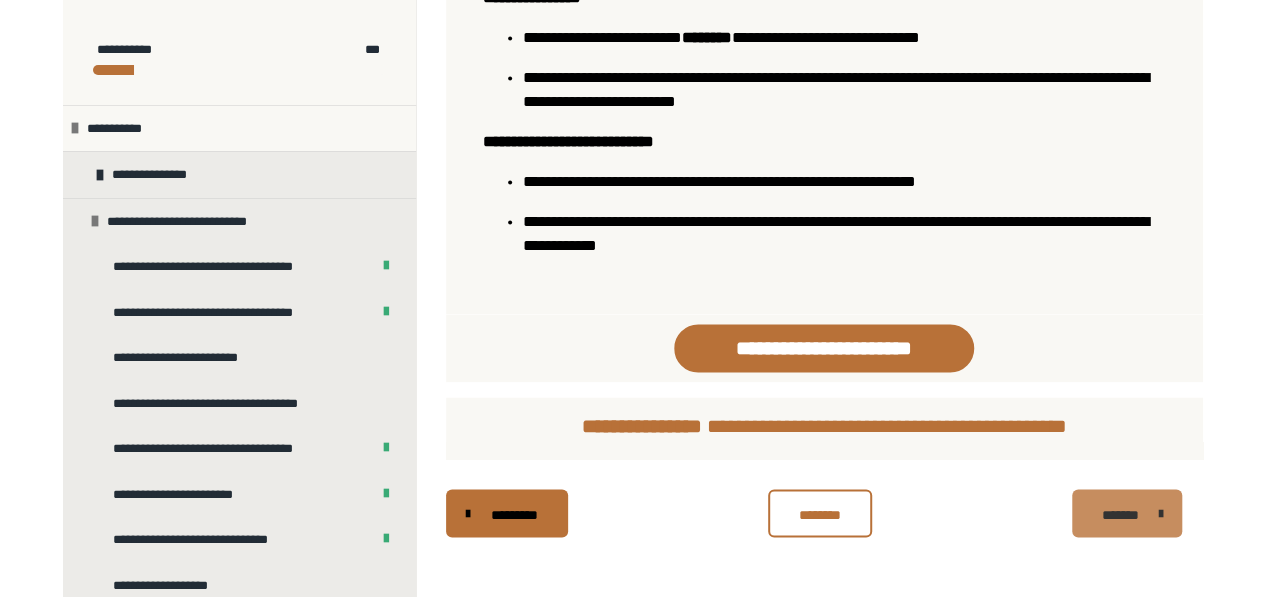 scroll, scrollTop: 340, scrollLeft: 0, axis: vertical 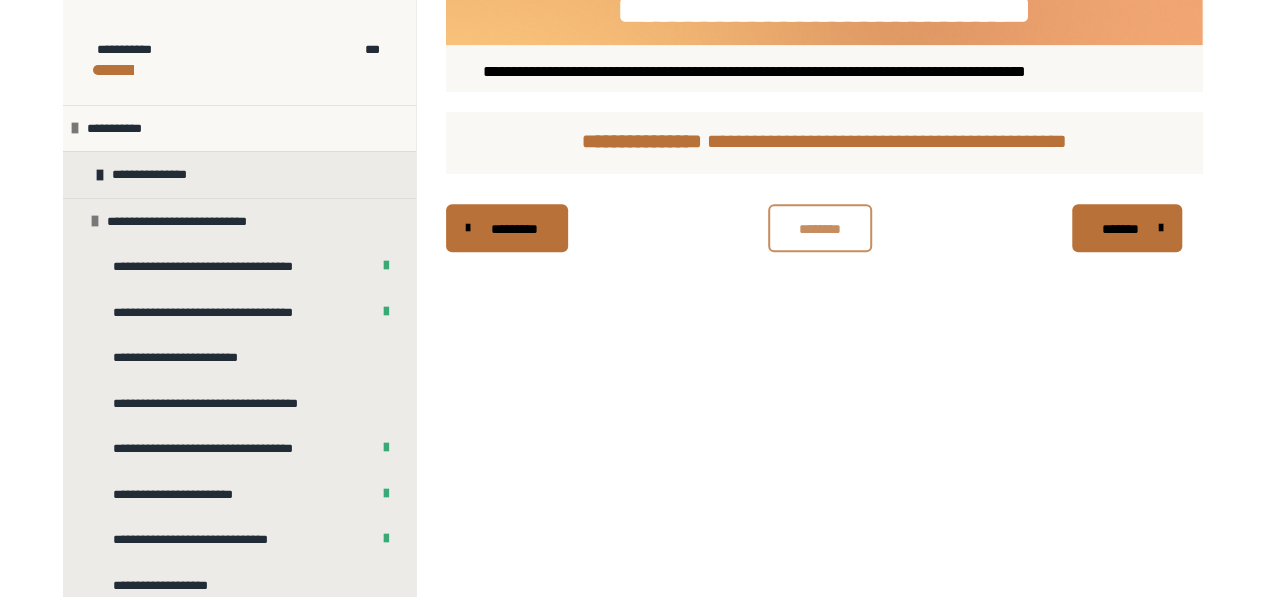 click on "********" at bounding box center (820, 229) 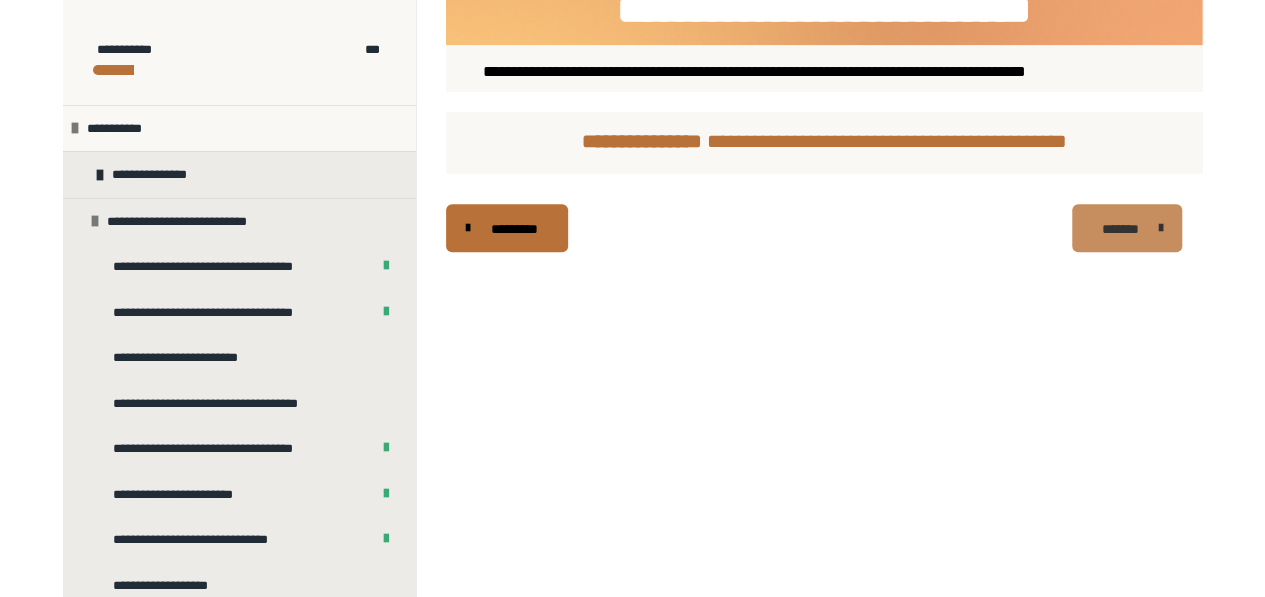 click on "*******" at bounding box center (1120, 229) 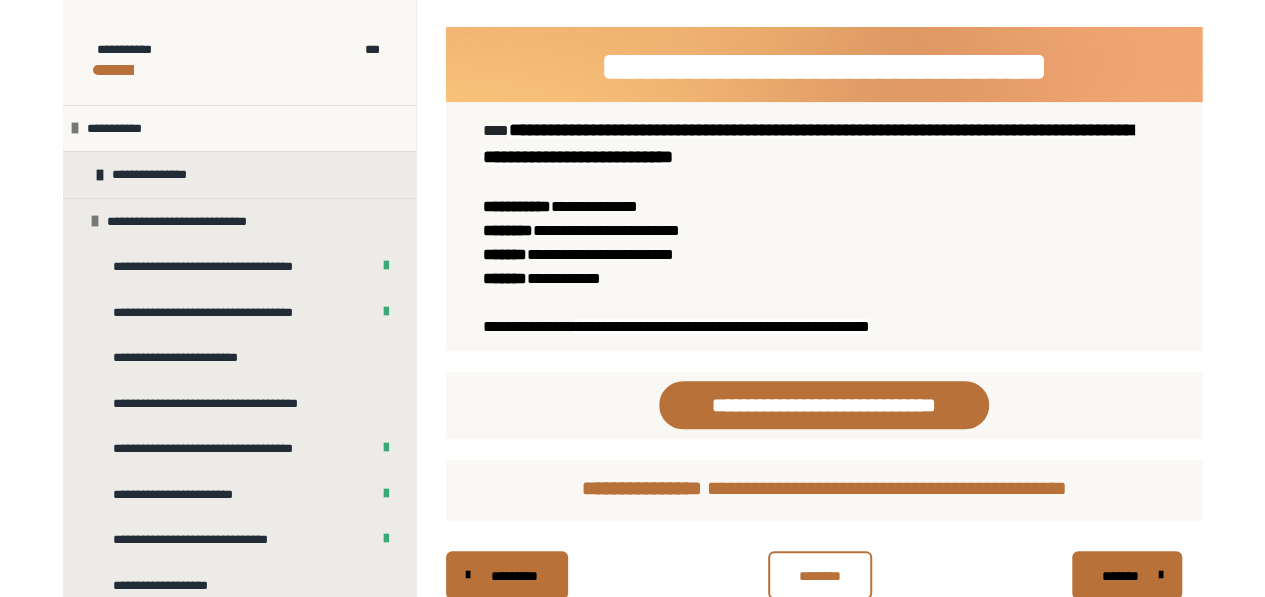 scroll, scrollTop: 273, scrollLeft: 0, axis: vertical 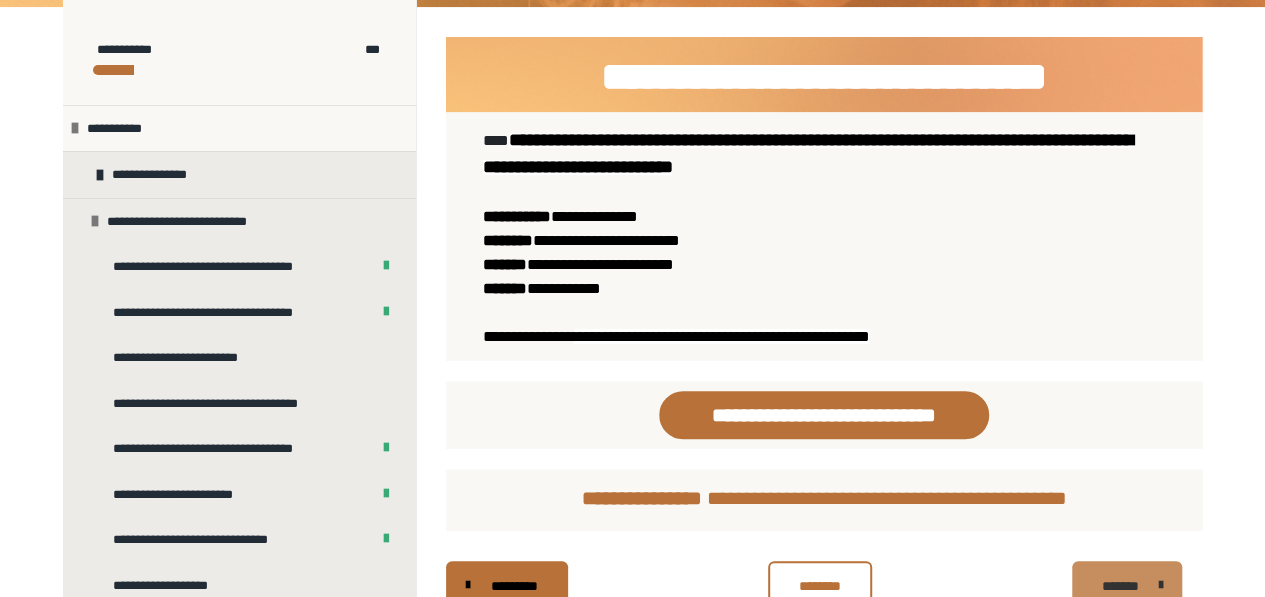click on "*******" at bounding box center [1120, 586] 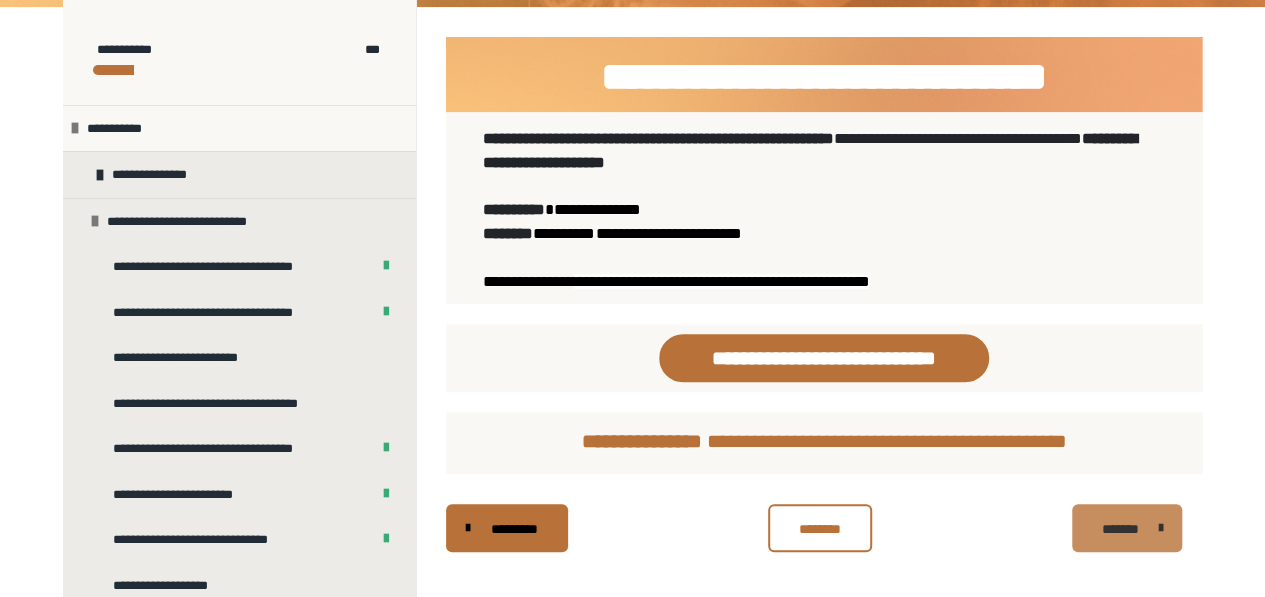 click on "*******" at bounding box center [1120, 529] 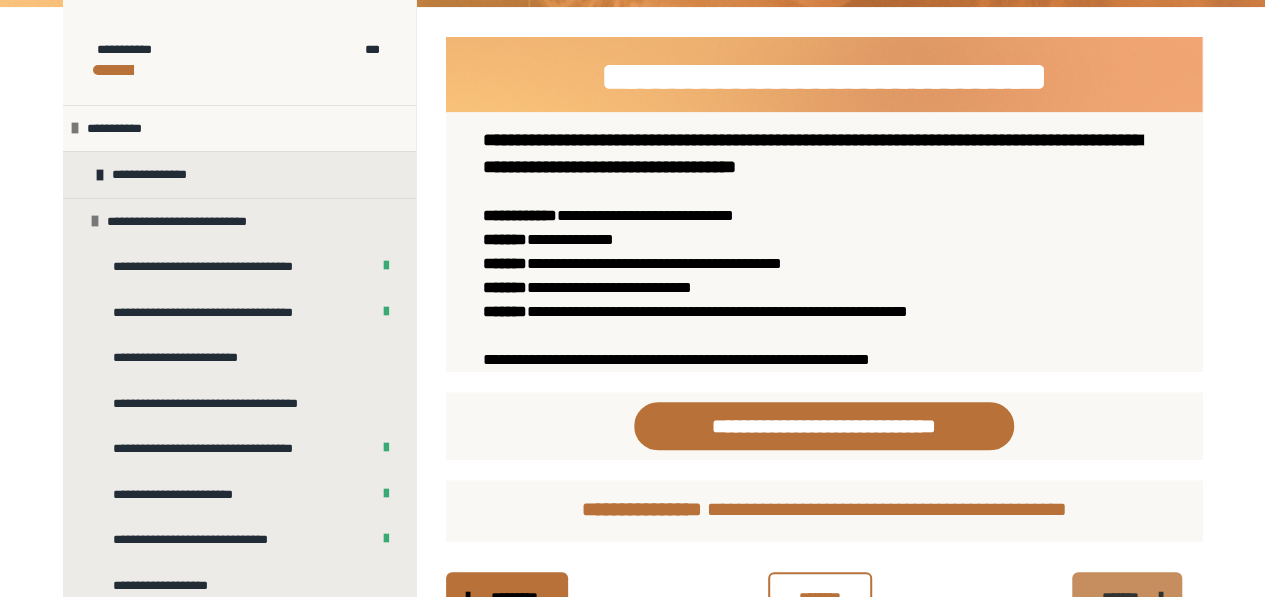 click on "*******" at bounding box center [1127, 596] 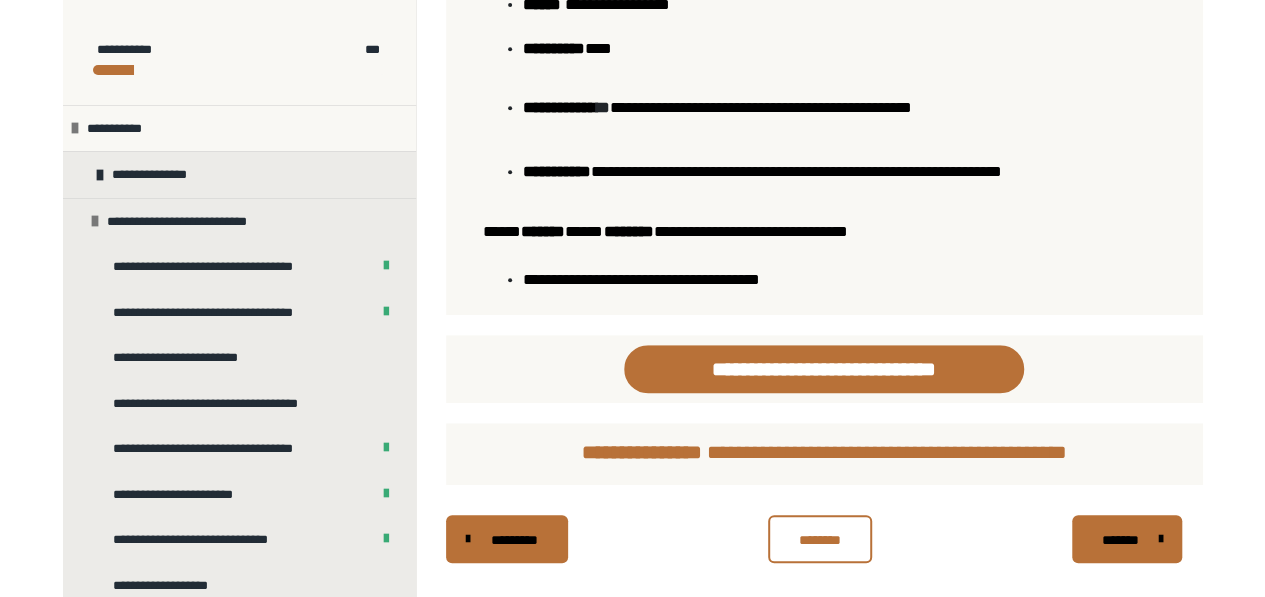 scroll, scrollTop: 456, scrollLeft: 0, axis: vertical 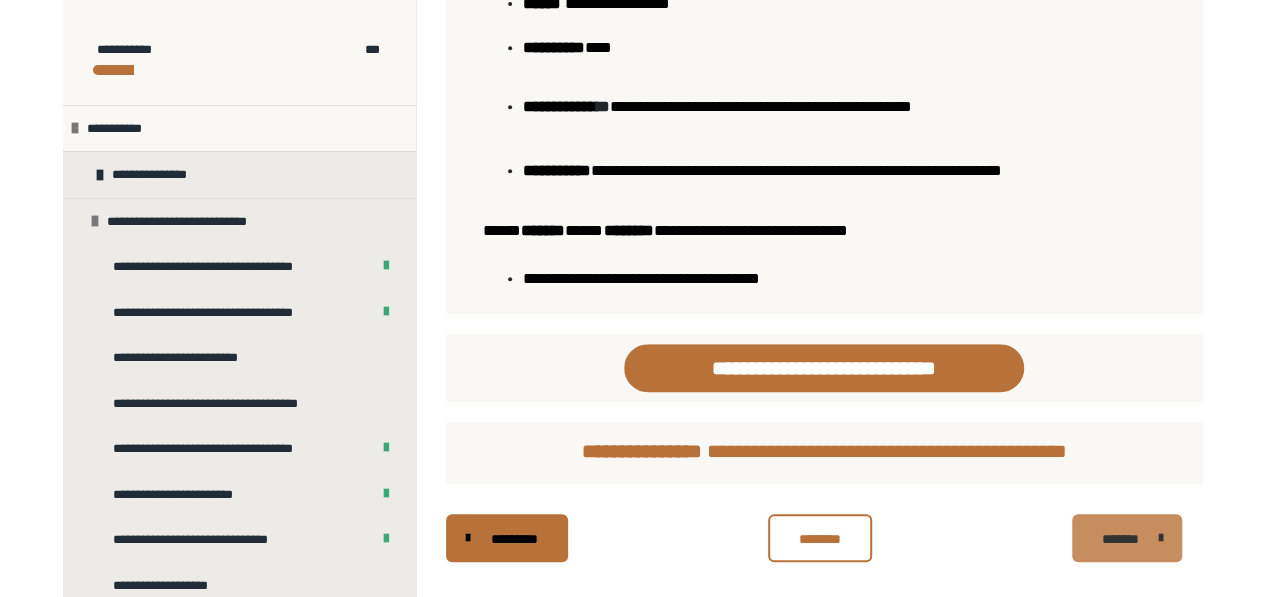 click on "*******" at bounding box center [1120, 539] 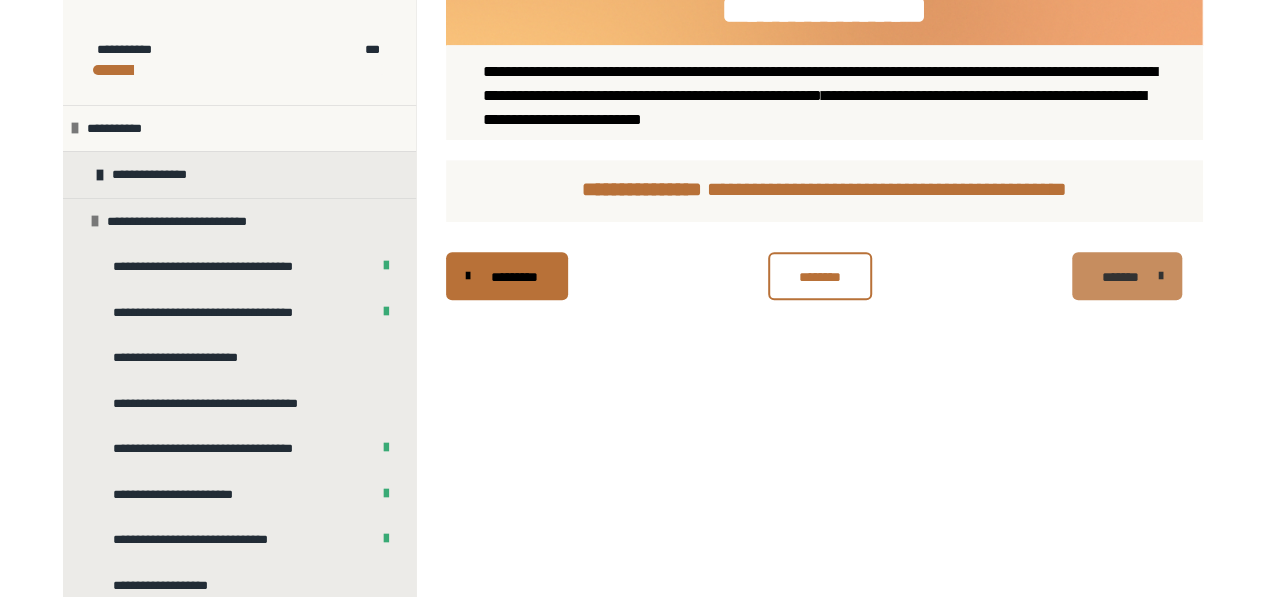scroll, scrollTop: 340, scrollLeft: 0, axis: vertical 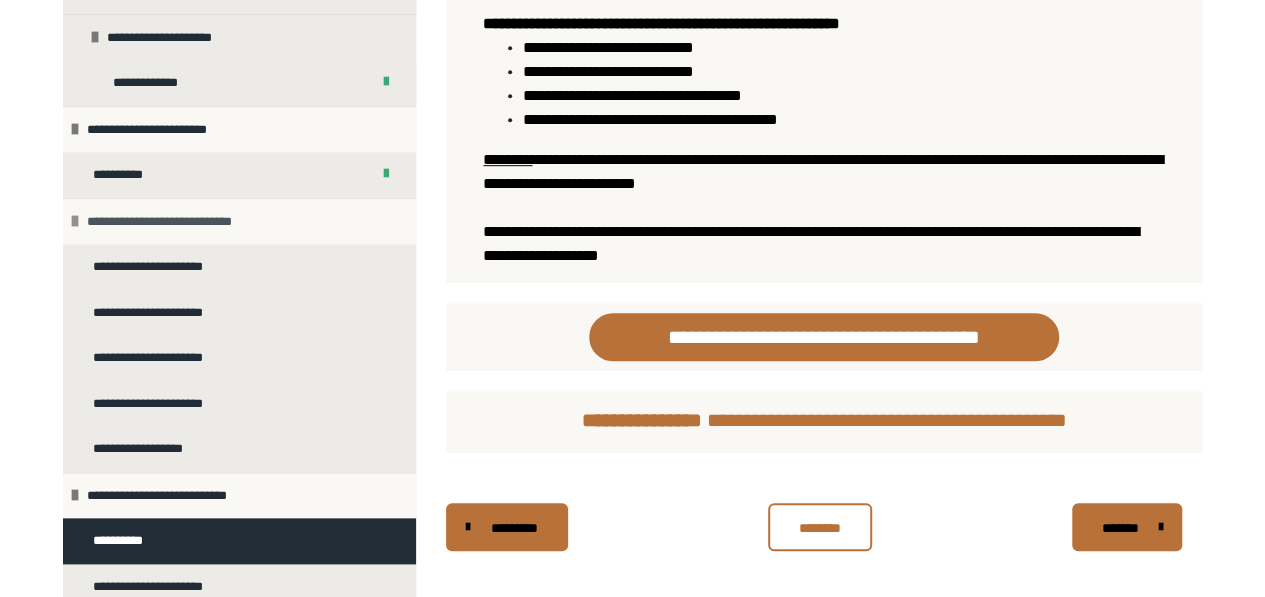 click at bounding box center (75, 221) 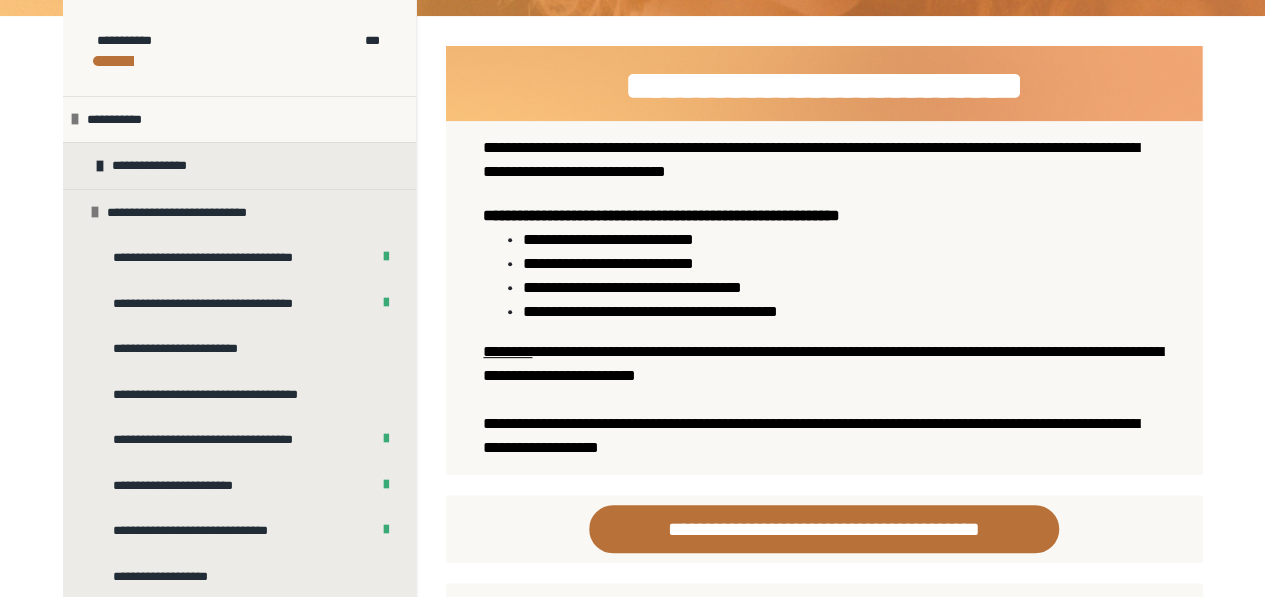 scroll, scrollTop: 224, scrollLeft: 0, axis: vertical 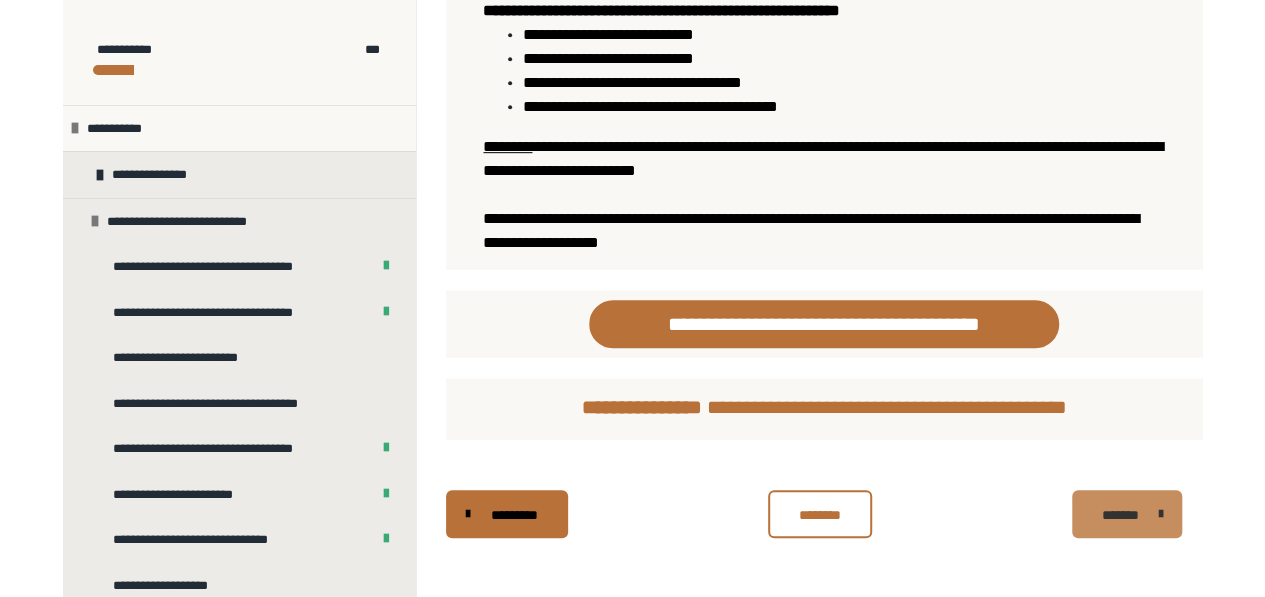 click on "*******" at bounding box center [1120, 515] 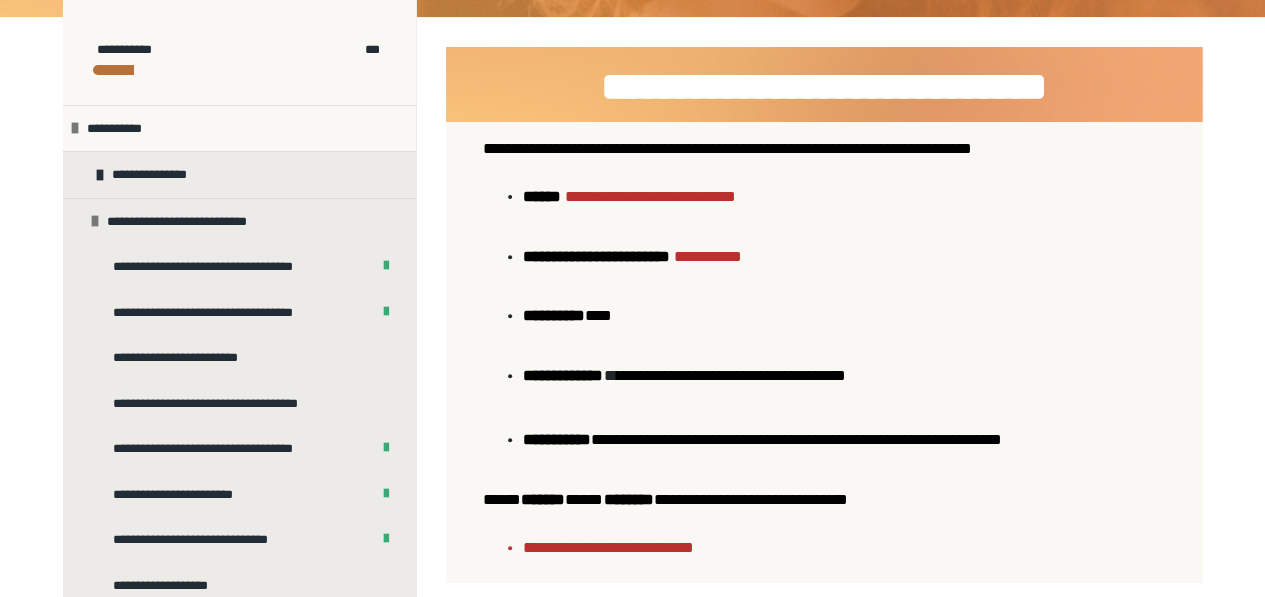 scroll, scrollTop: 259, scrollLeft: 0, axis: vertical 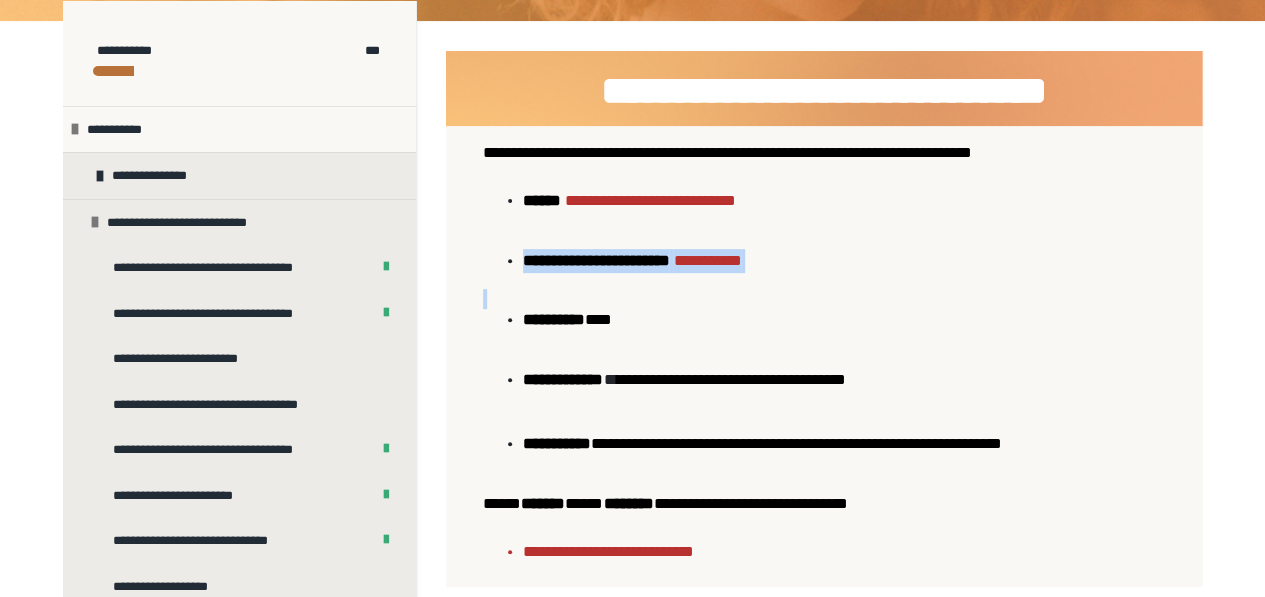drag, startPoint x: 1257, startPoint y: 251, endPoint x: 1279, endPoint y: 289, distance: 43.908997 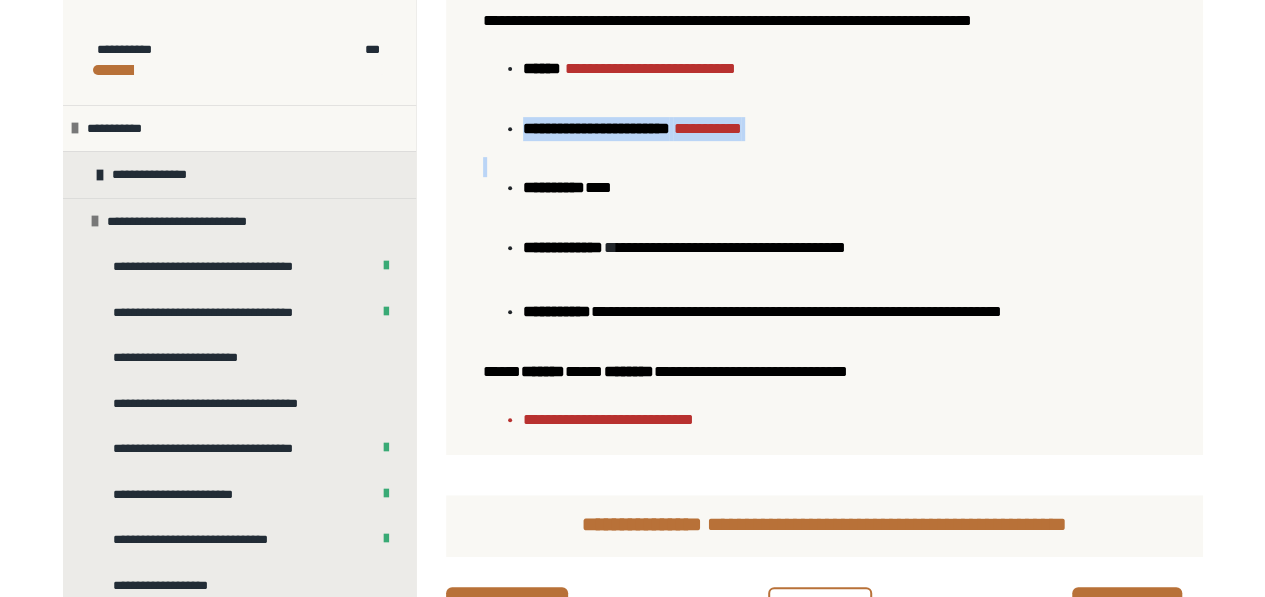 scroll, scrollTop: 490, scrollLeft: 0, axis: vertical 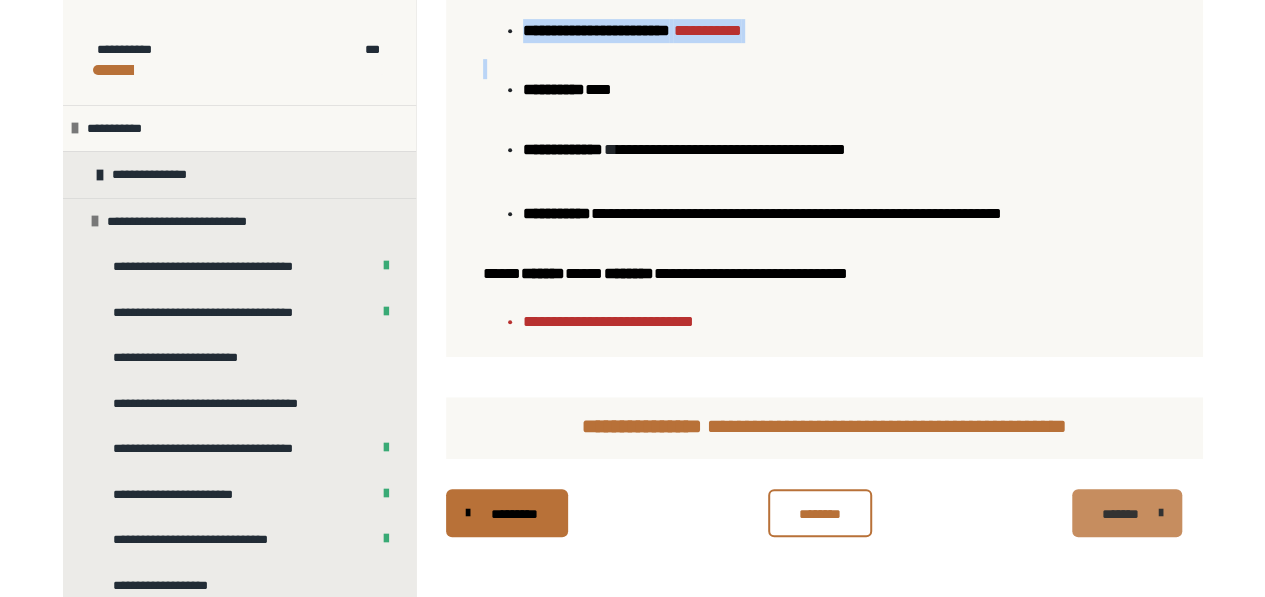 click on "*******" at bounding box center [1120, 514] 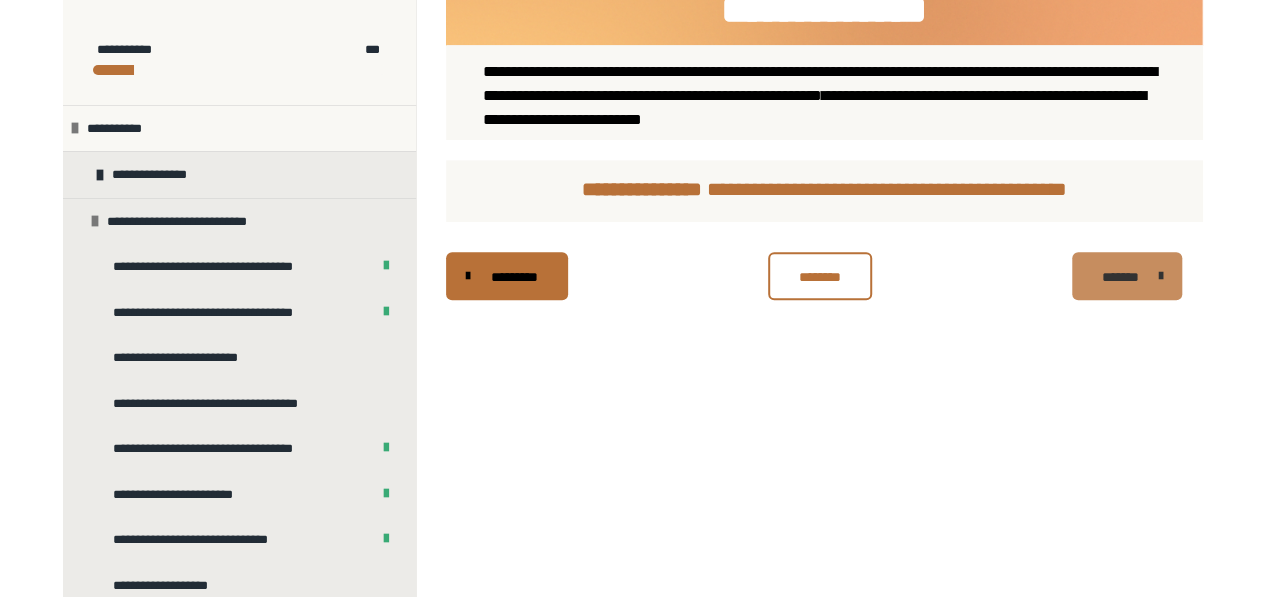 click on "*******" at bounding box center [1120, 277] 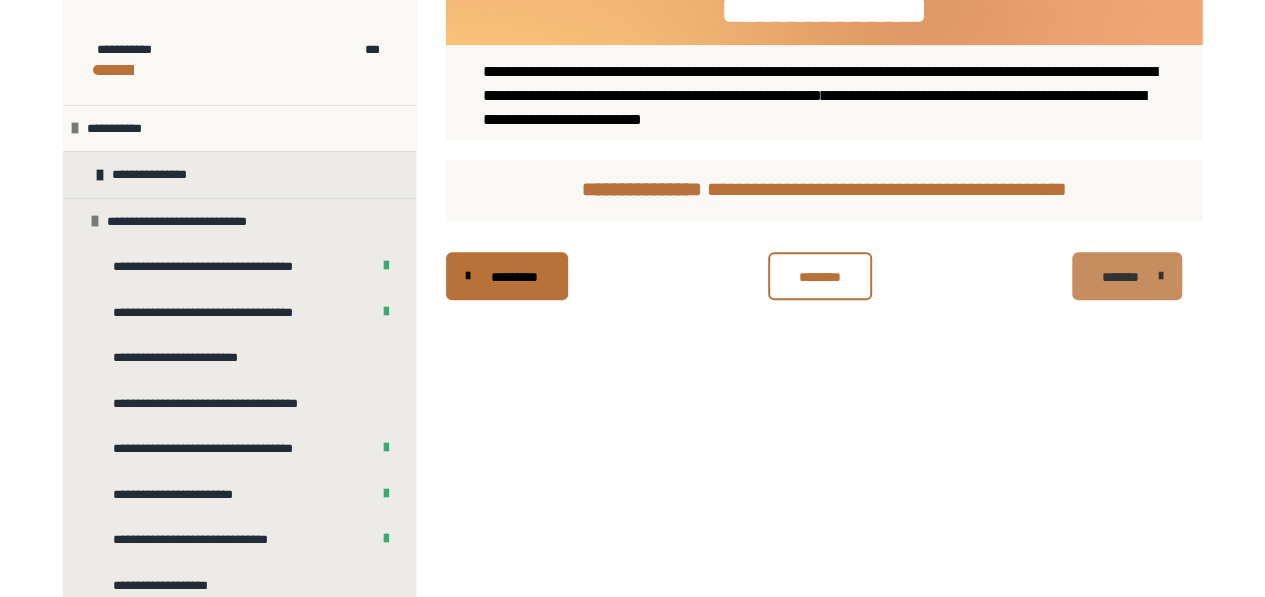 scroll, scrollTop: 490, scrollLeft: 0, axis: vertical 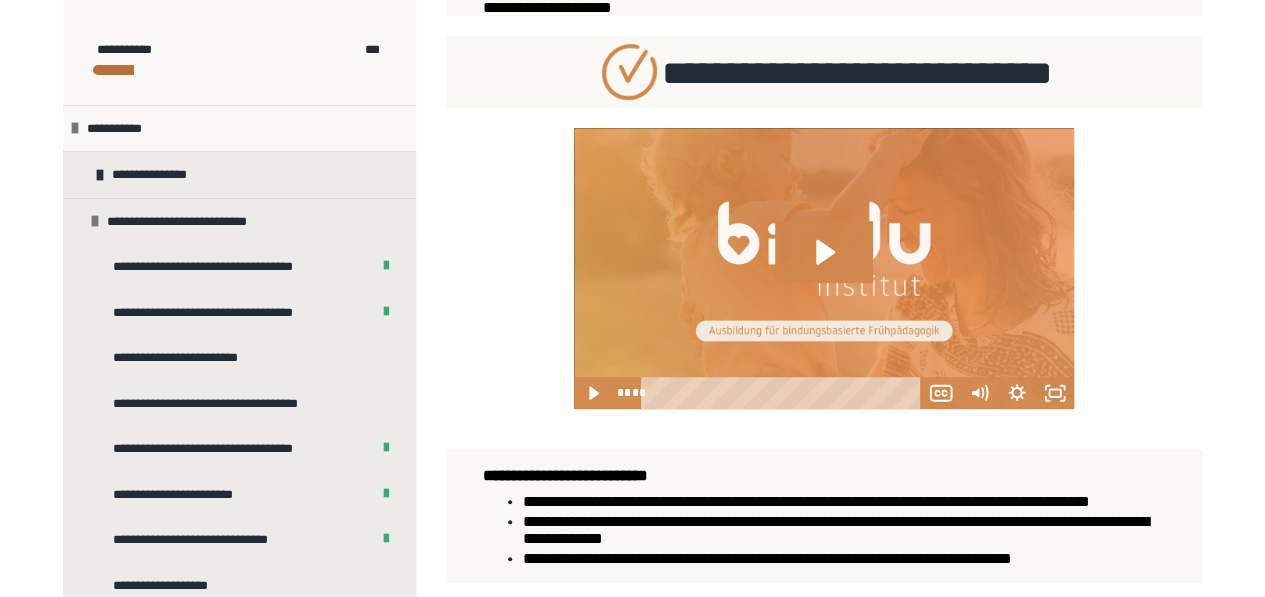 drag, startPoint x: 1264, startPoint y: 258, endPoint x: 1278, endPoint y: 301, distance: 45.221676 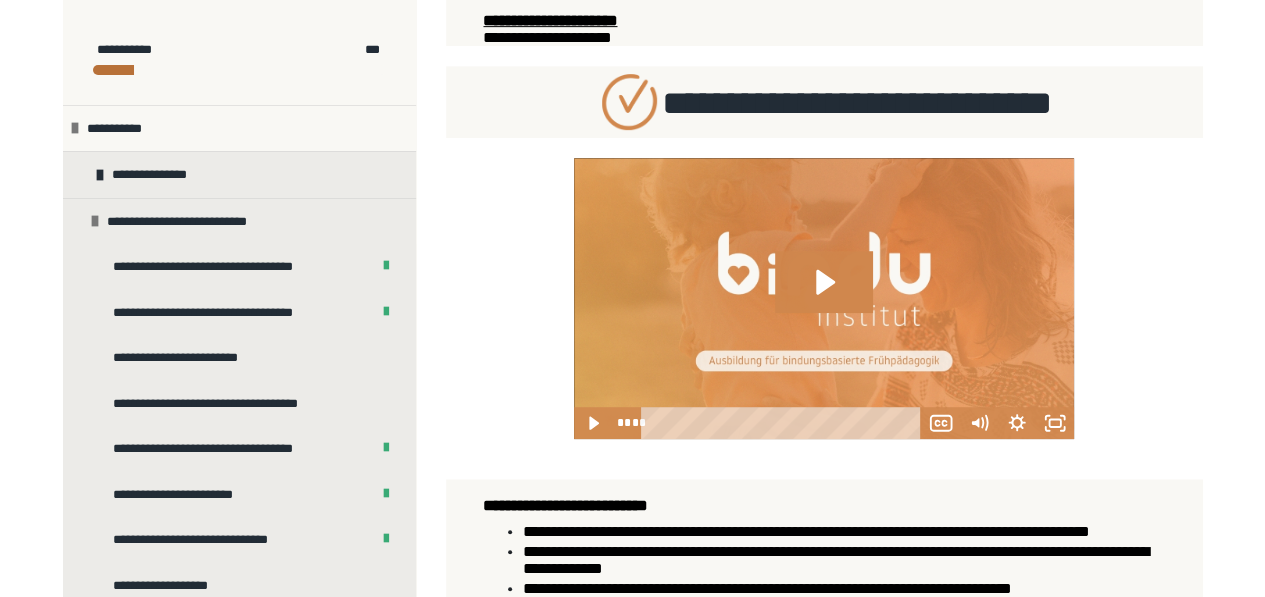 scroll, scrollTop: 692, scrollLeft: 0, axis: vertical 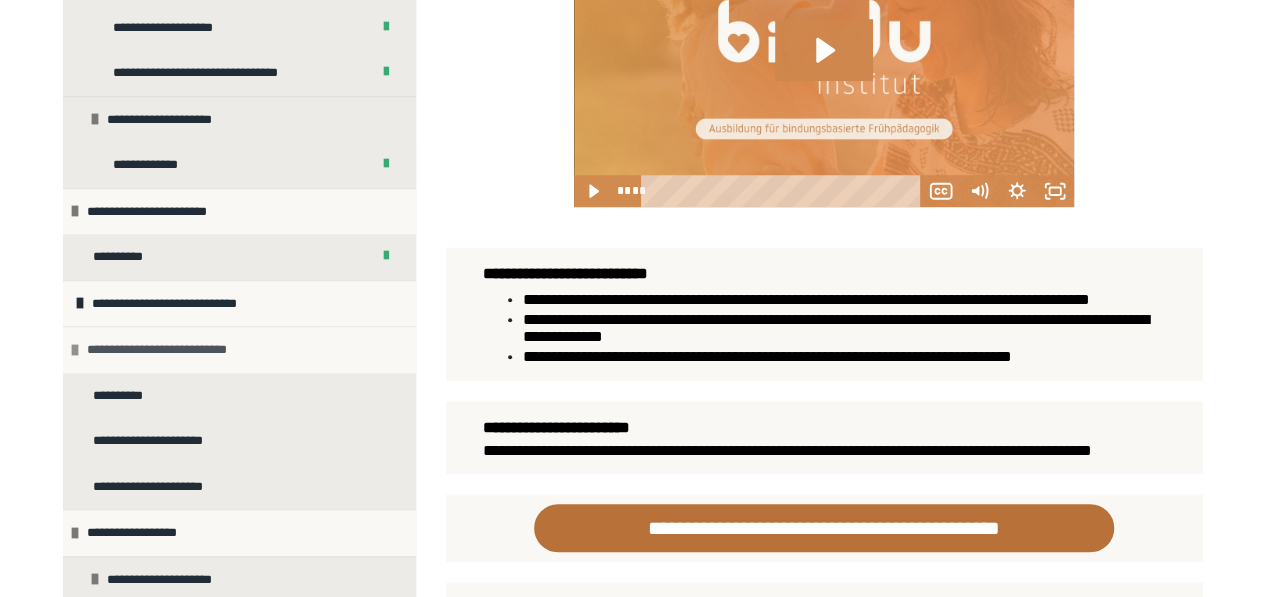 click on "**********" at bounding box center [170, 350] 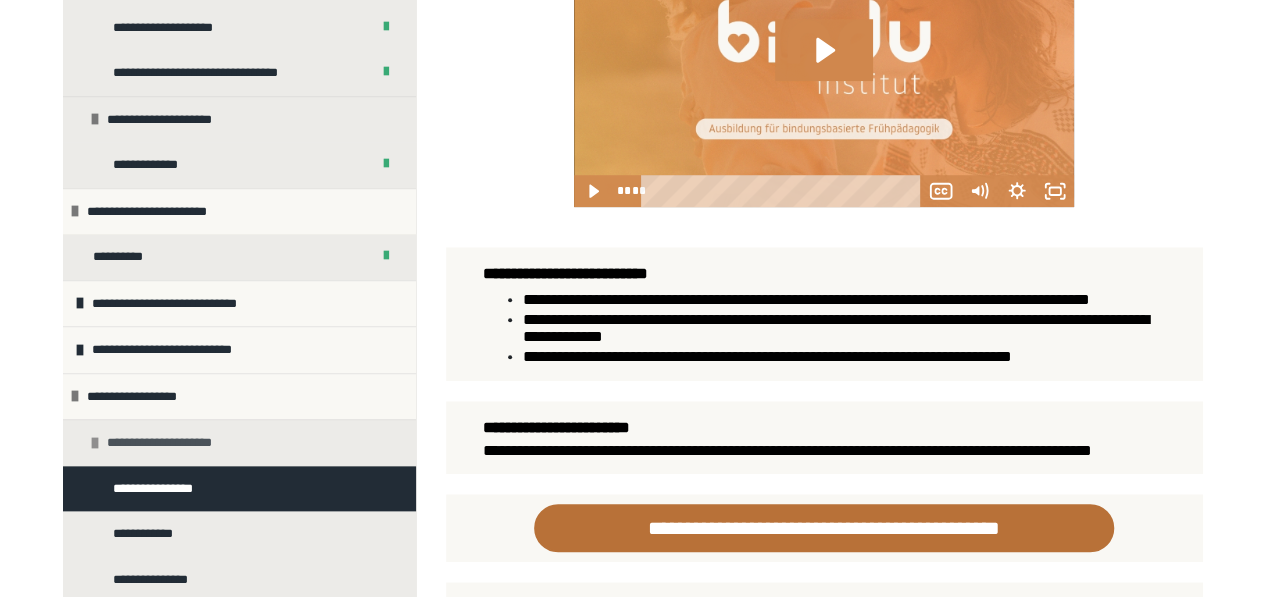 click on "**********" at bounding box center [170, 443] 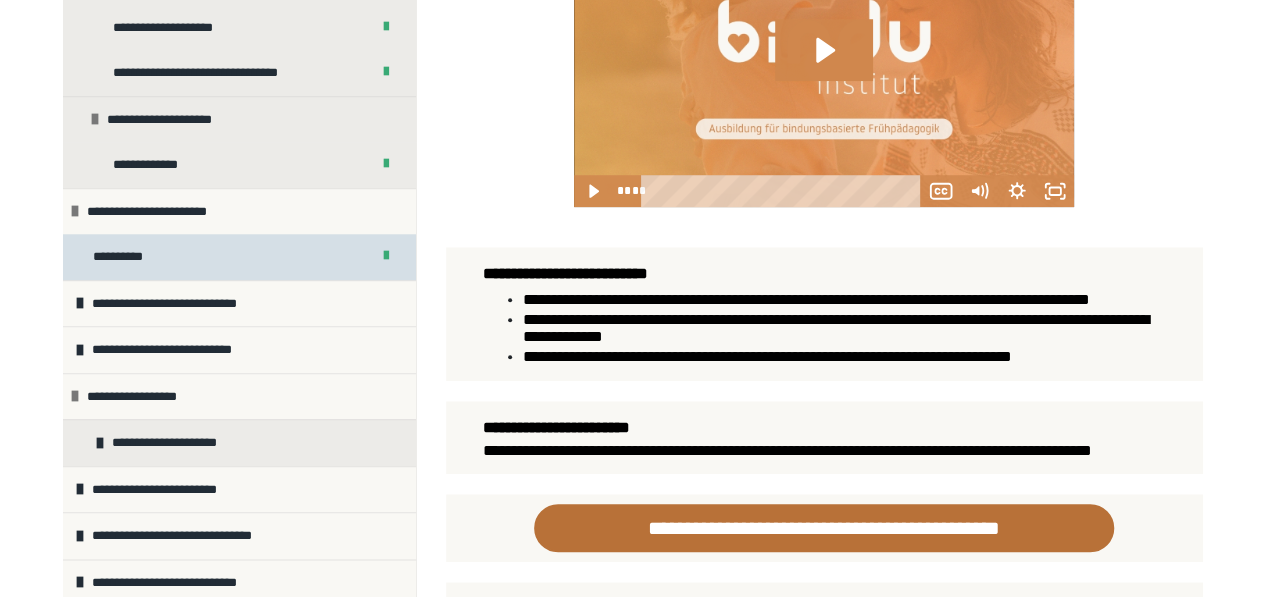 click on "**********" at bounding box center (122, 257) 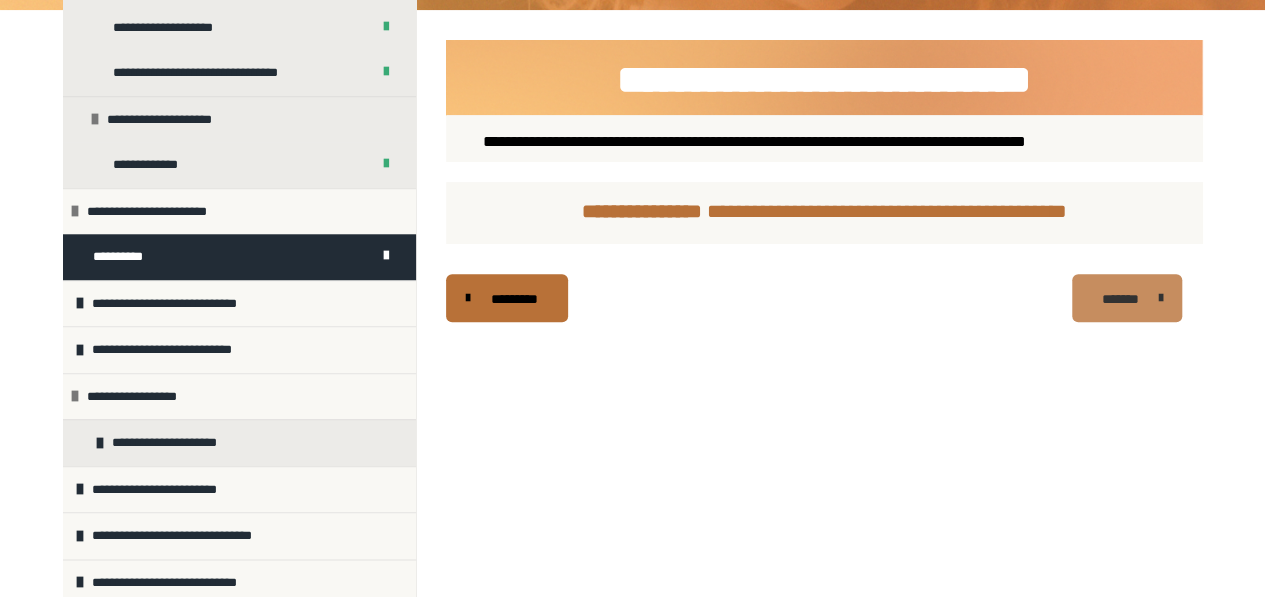 click on "*******" at bounding box center [1120, 299] 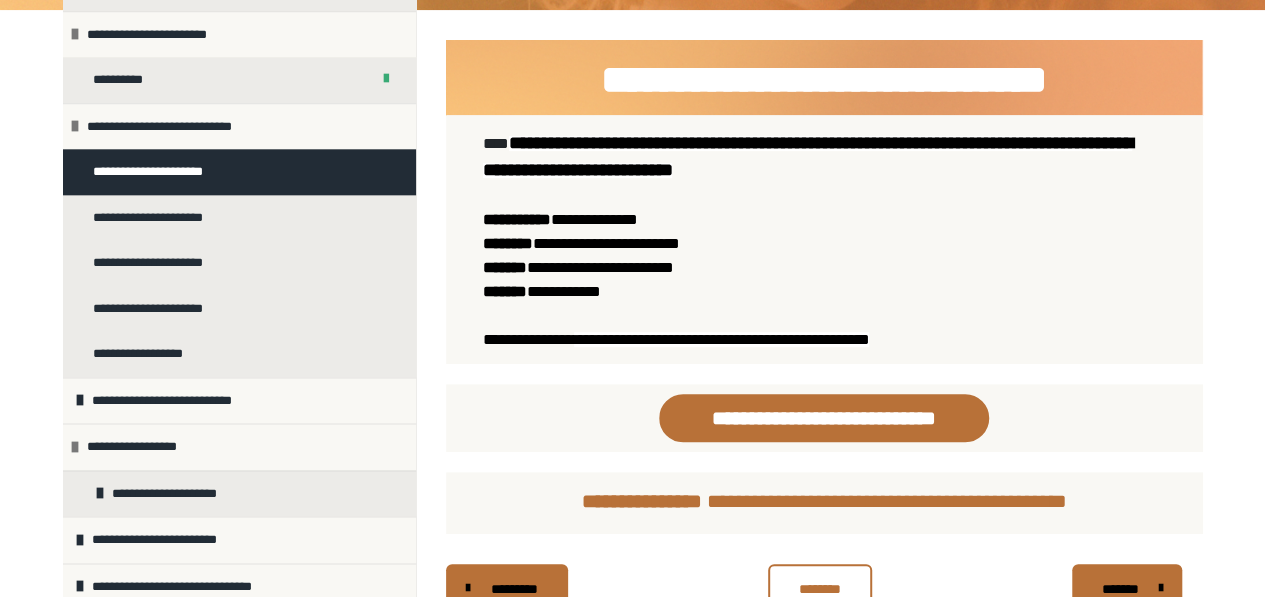 scroll, scrollTop: 1093, scrollLeft: 0, axis: vertical 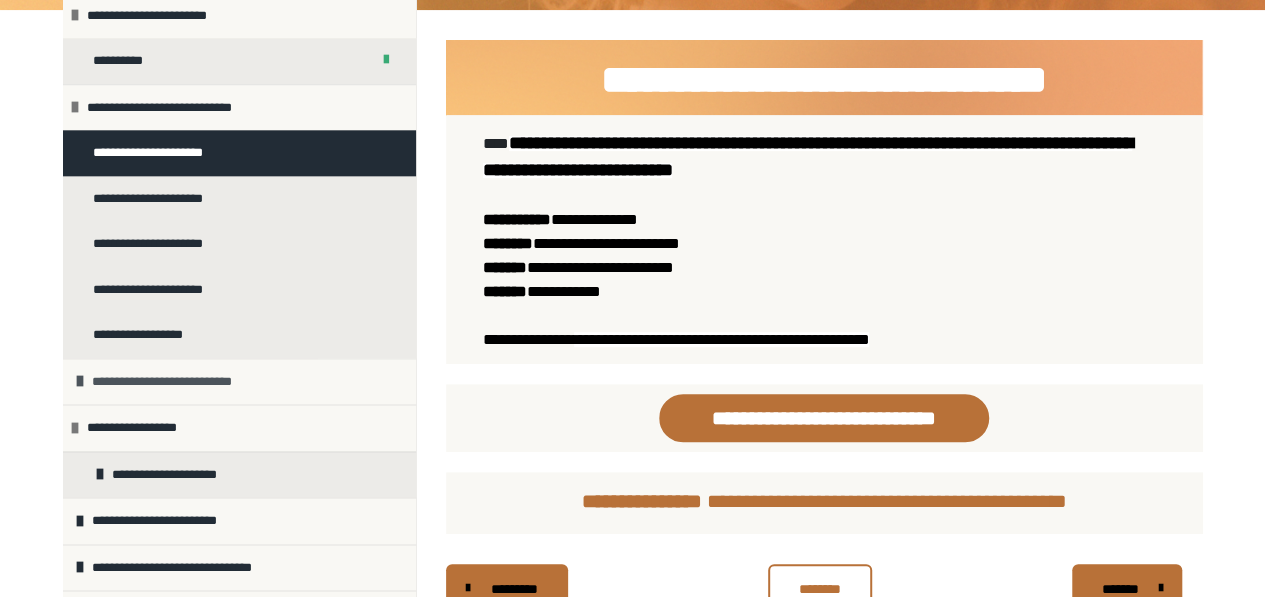 click on "**********" at bounding box center [175, 382] 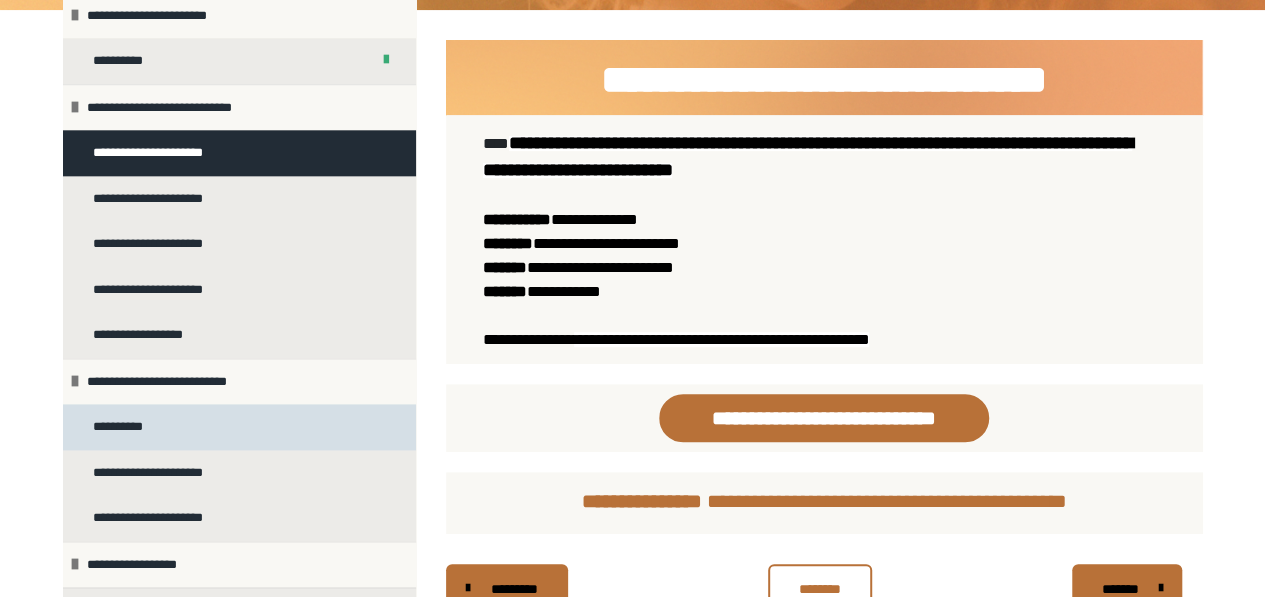 click on "**********" at bounding box center [122, 427] 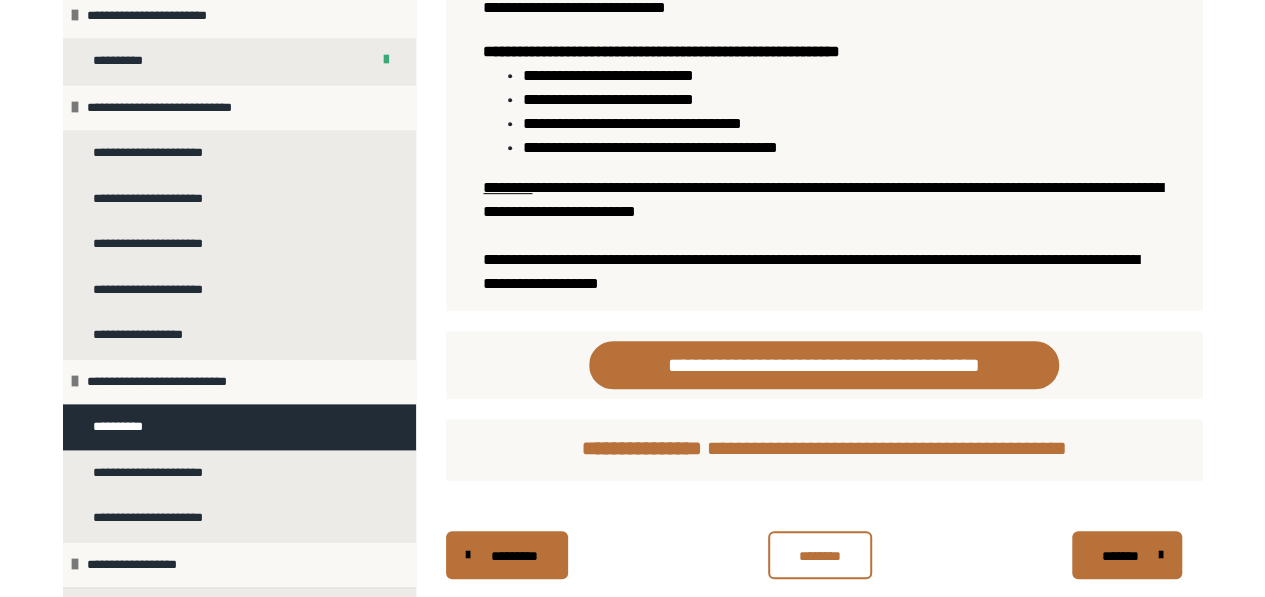 scroll, scrollTop: 469, scrollLeft: 0, axis: vertical 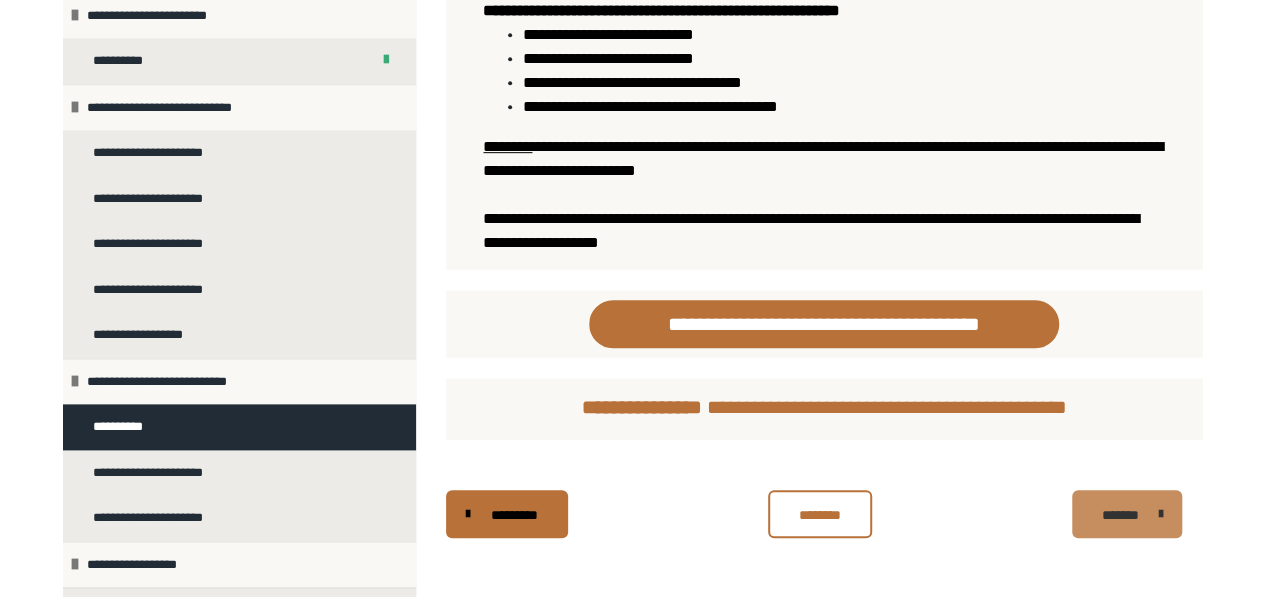 click on "*******" at bounding box center [1120, 515] 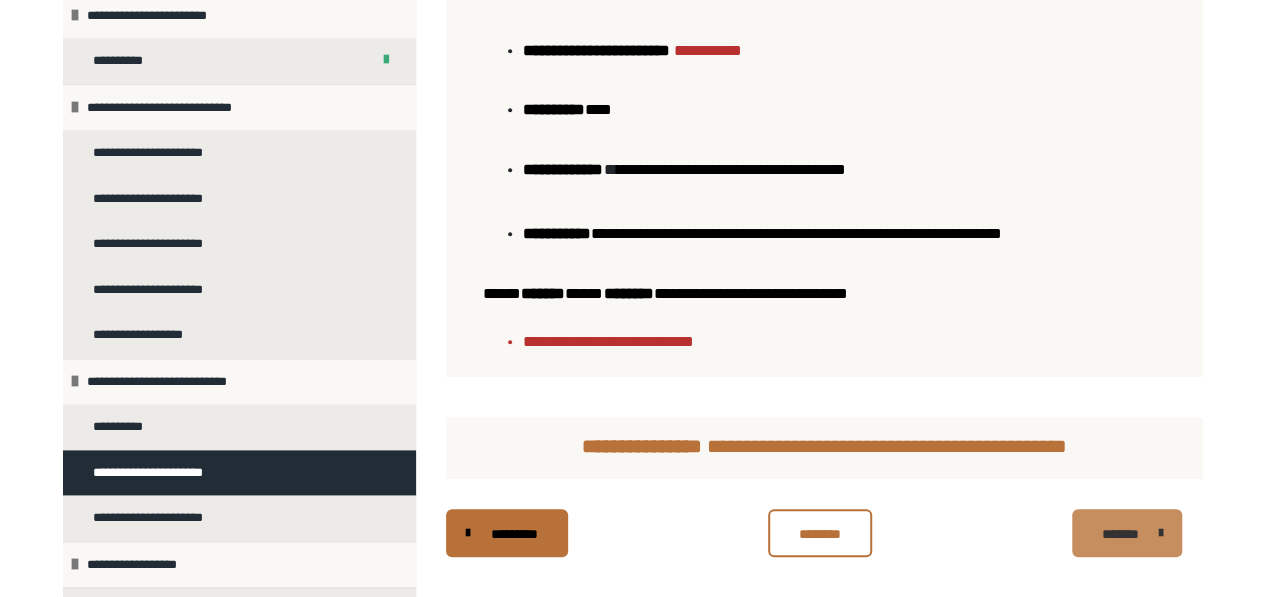 click on "*******" at bounding box center (1120, 534) 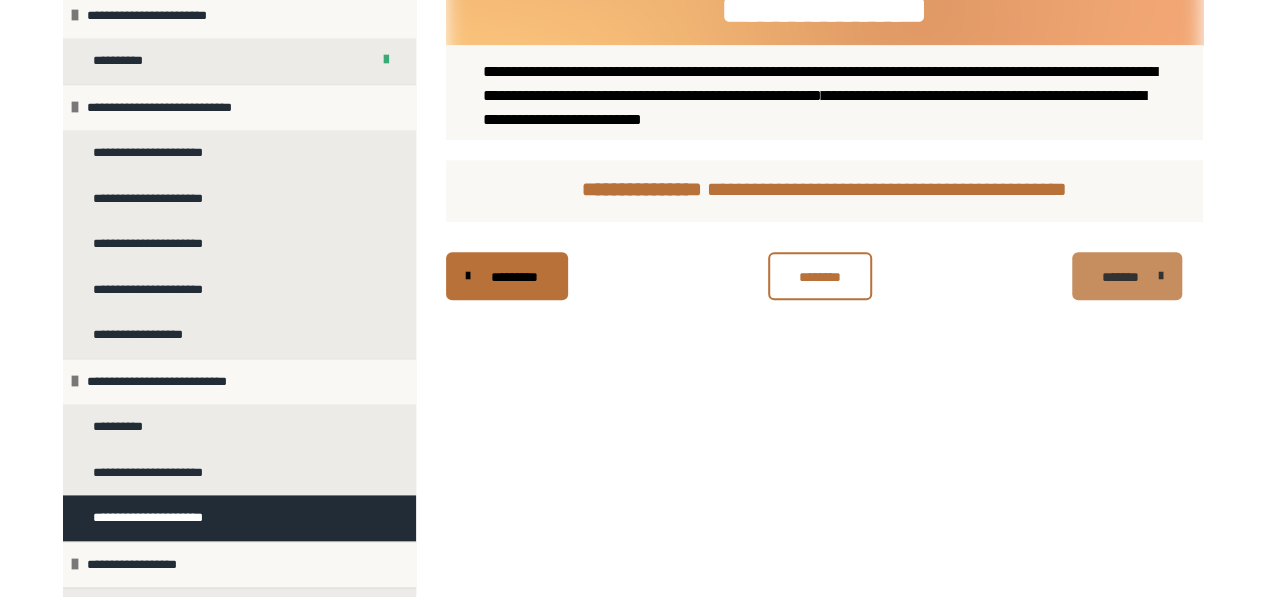 scroll, scrollTop: 340, scrollLeft: 0, axis: vertical 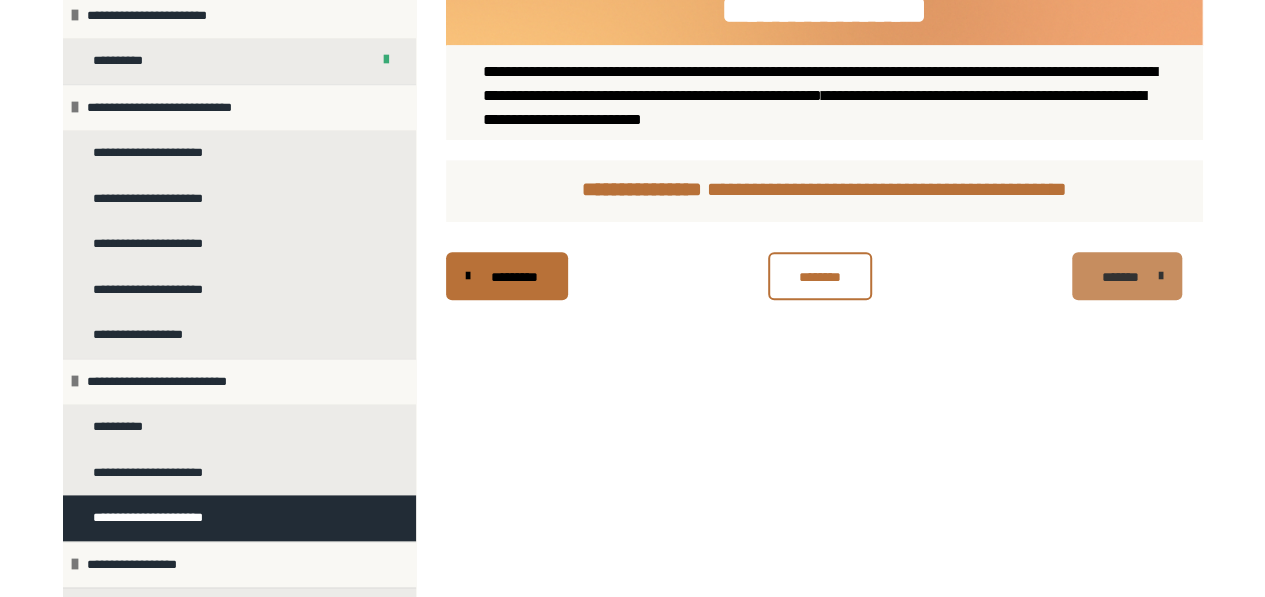click on "*******" at bounding box center [1120, 277] 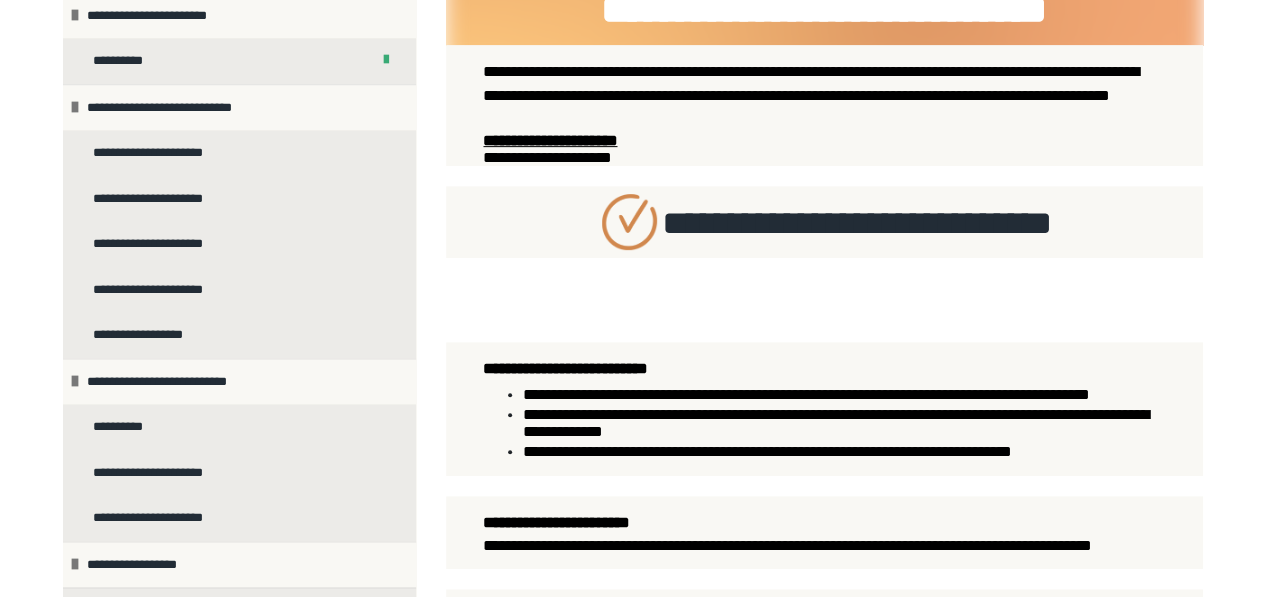scroll, scrollTop: 469, scrollLeft: 0, axis: vertical 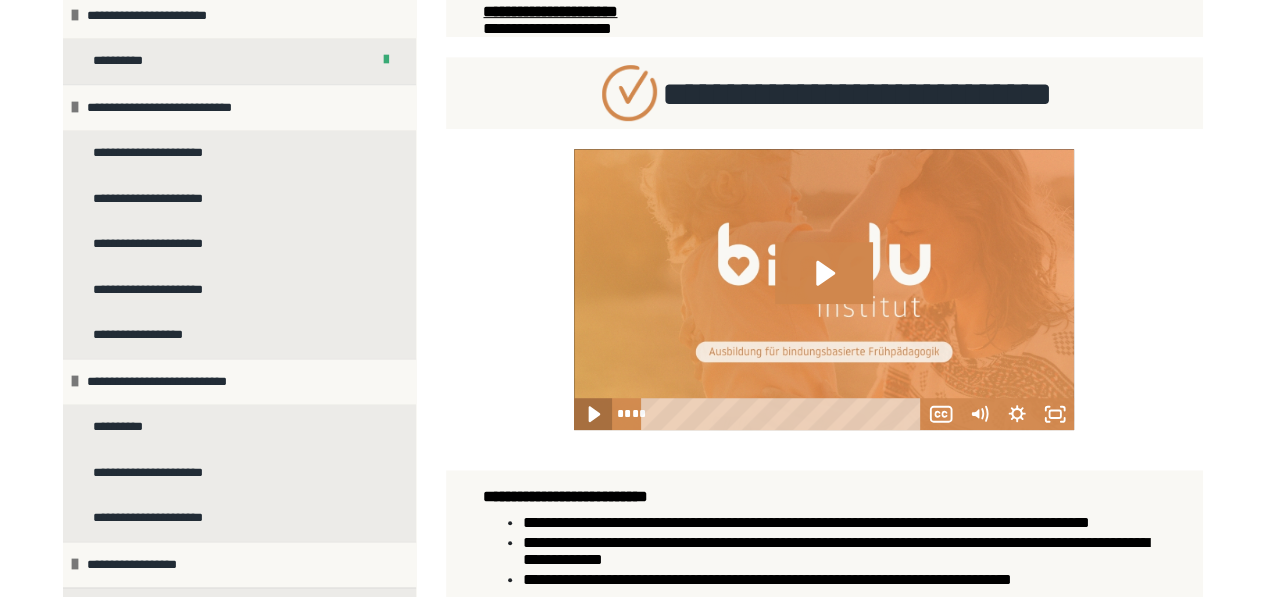 click 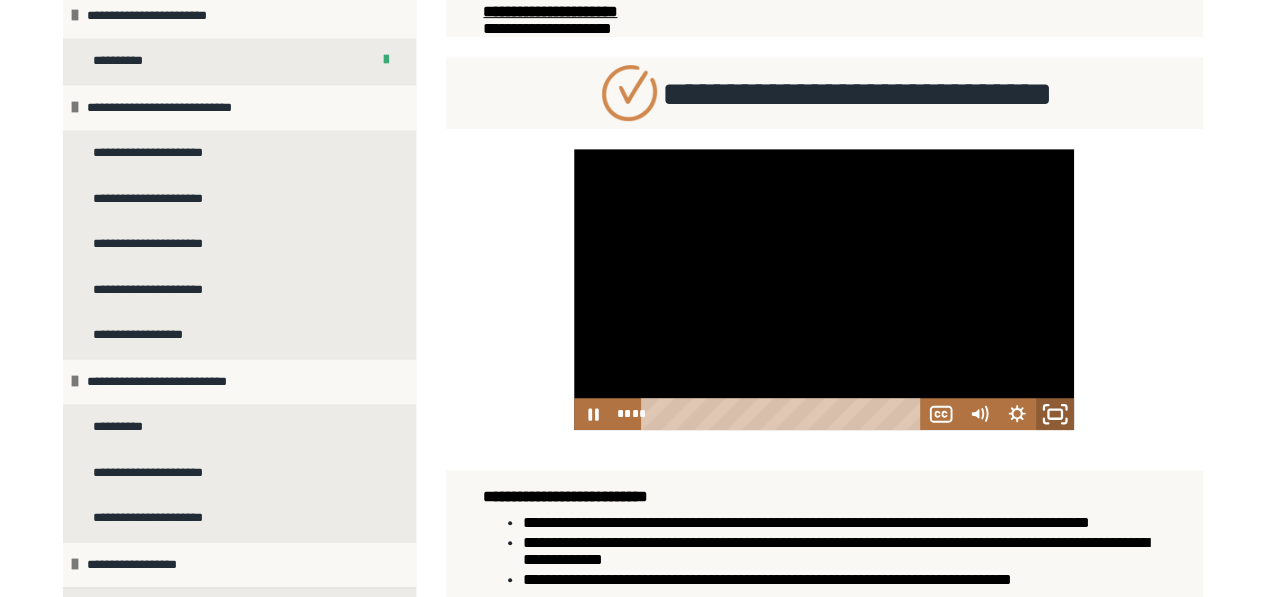 click 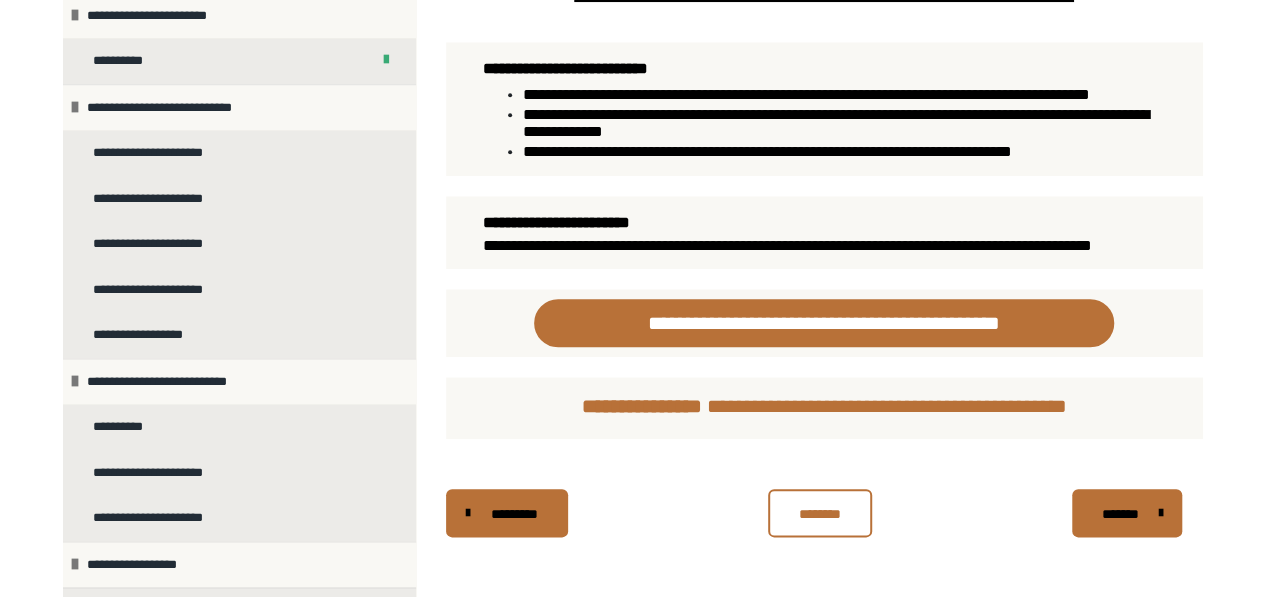 scroll, scrollTop: 970, scrollLeft: 0, axis: vertical 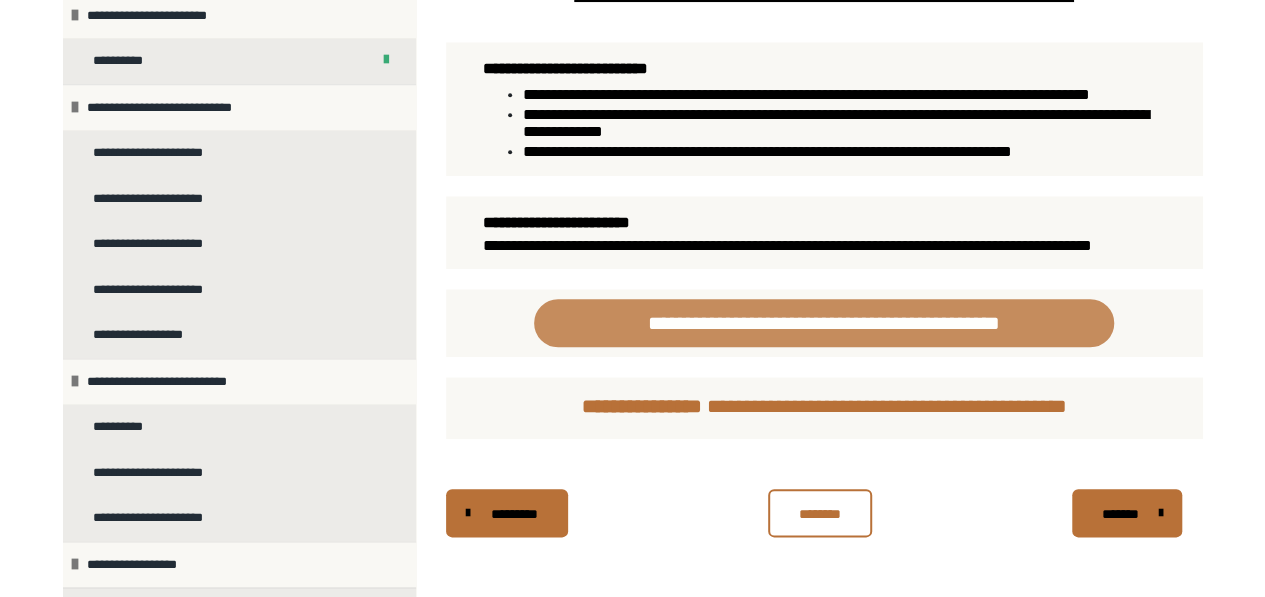 click on "**********" at bounding box center [824, 323] 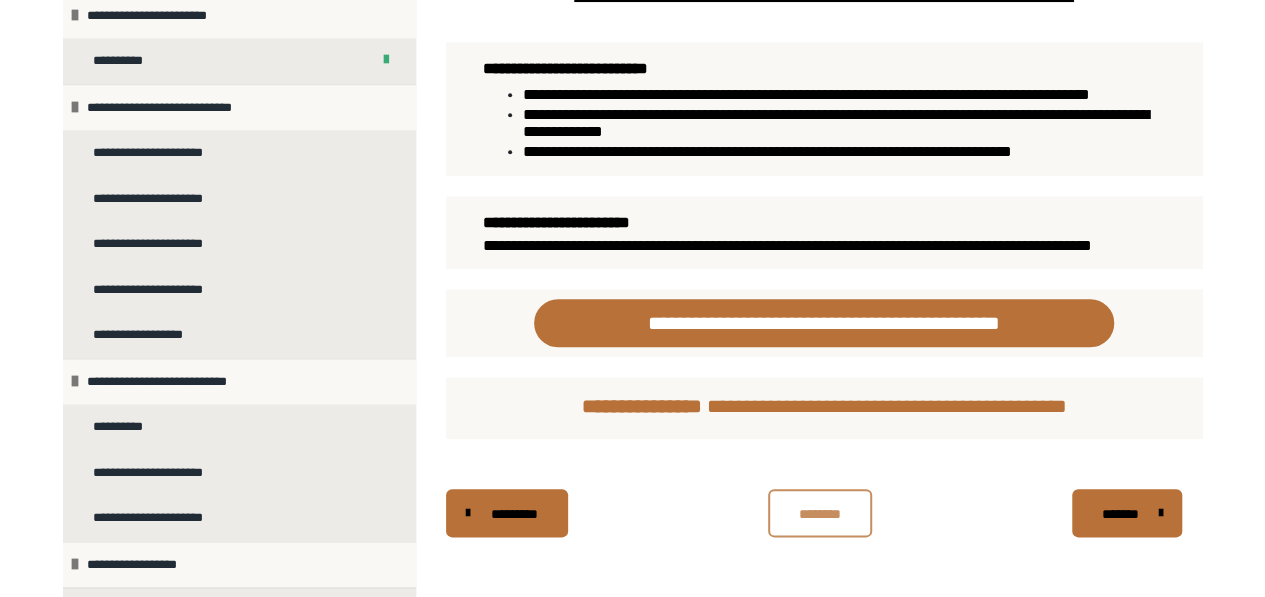 click on "********" at bounding box center (820, 513) 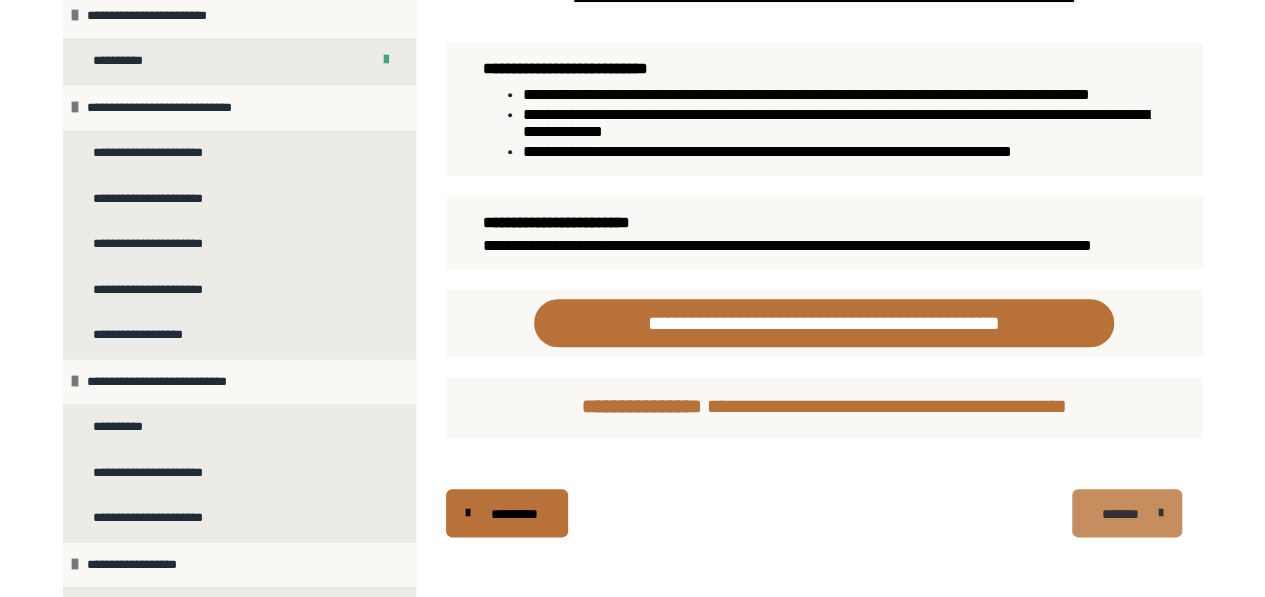 click on "*******" at bounding box center (1120, 514) 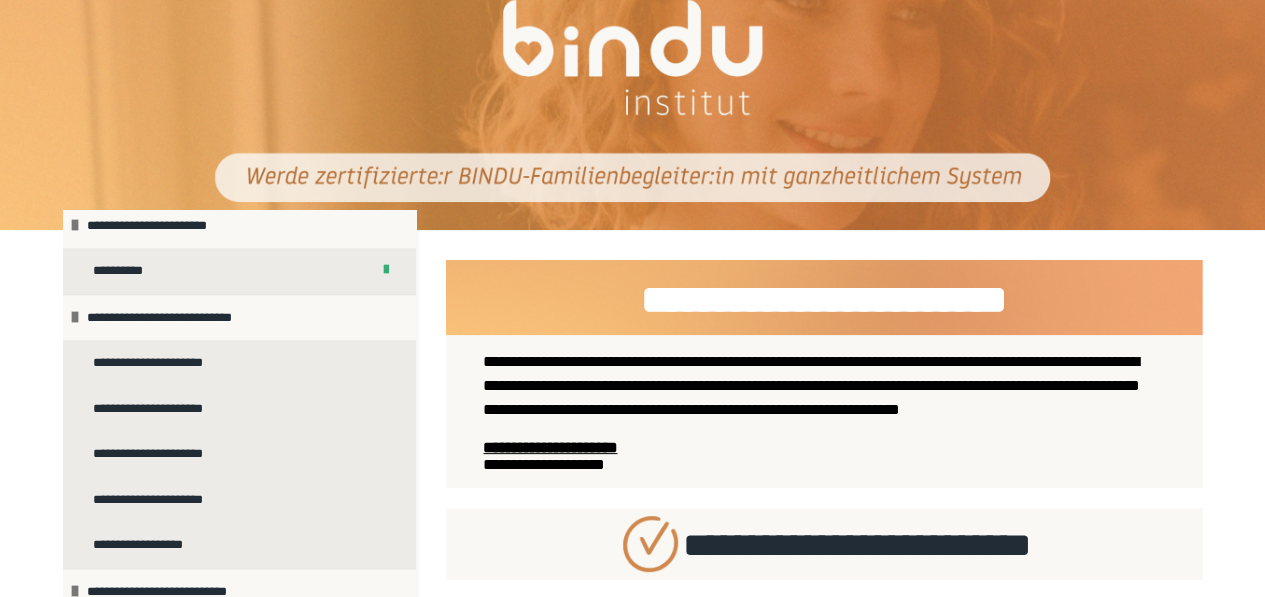 scroll, scrollTop: 0, scrollLeft: 0, axis: both 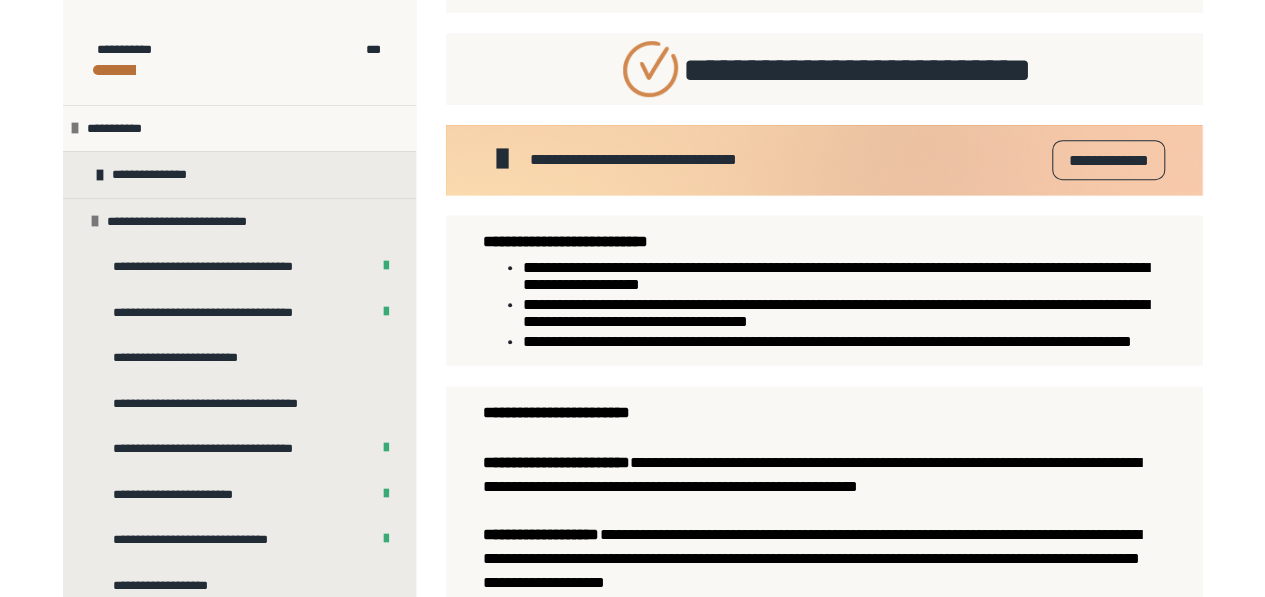 click on "**********" at bounding box center (1108, 159) 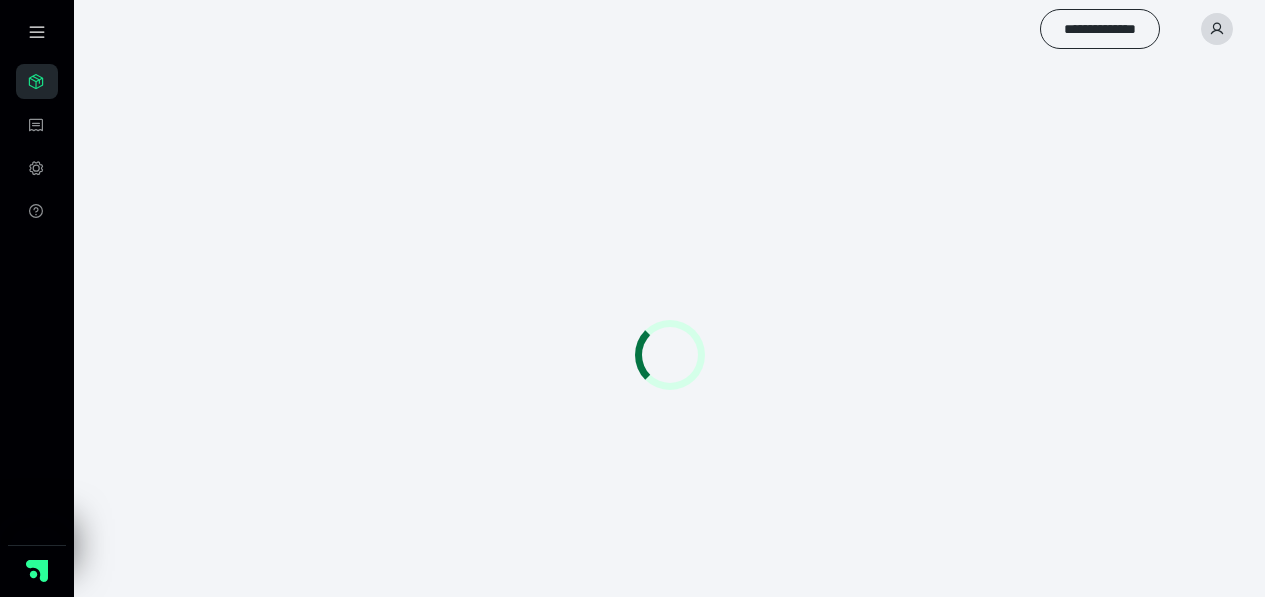 scroll, scrollTop: 0, scrollLeft: 0, axis: both 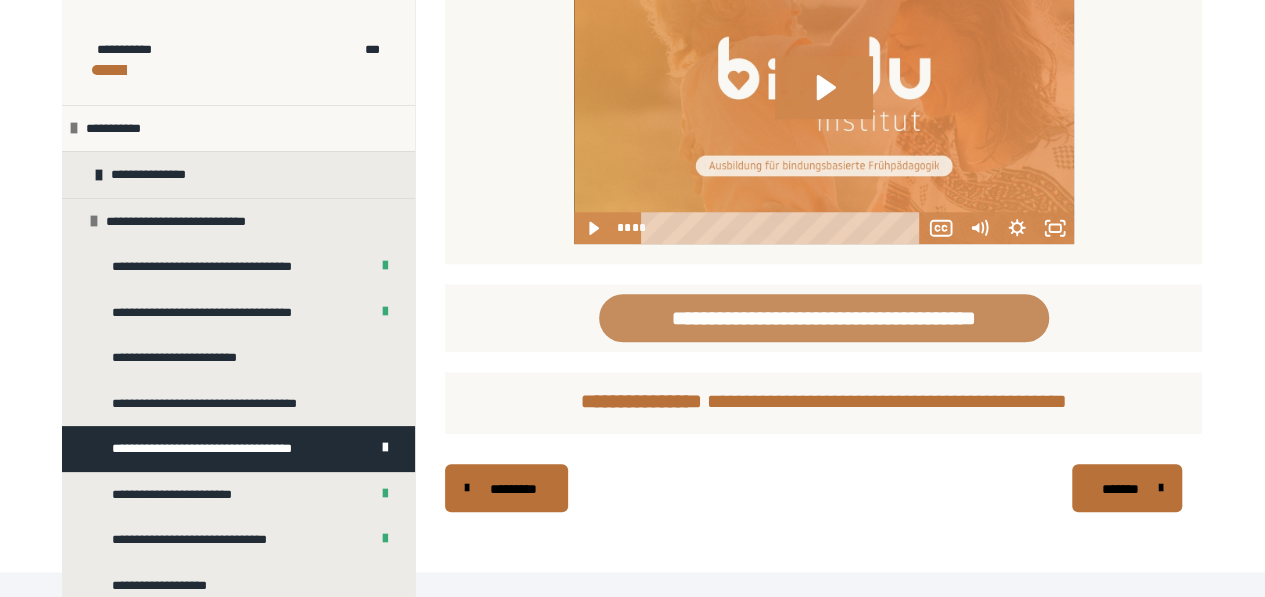 click on "**********" at bounding box center (824, 318) 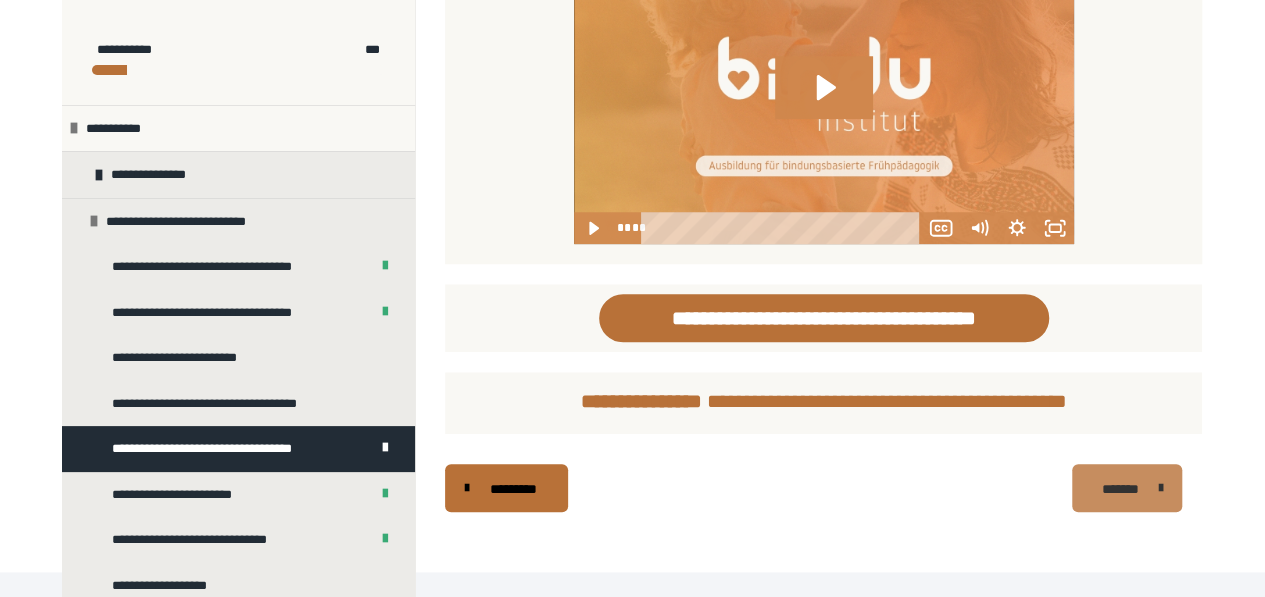 click on "*******" at bounding box center [1120, 489] 